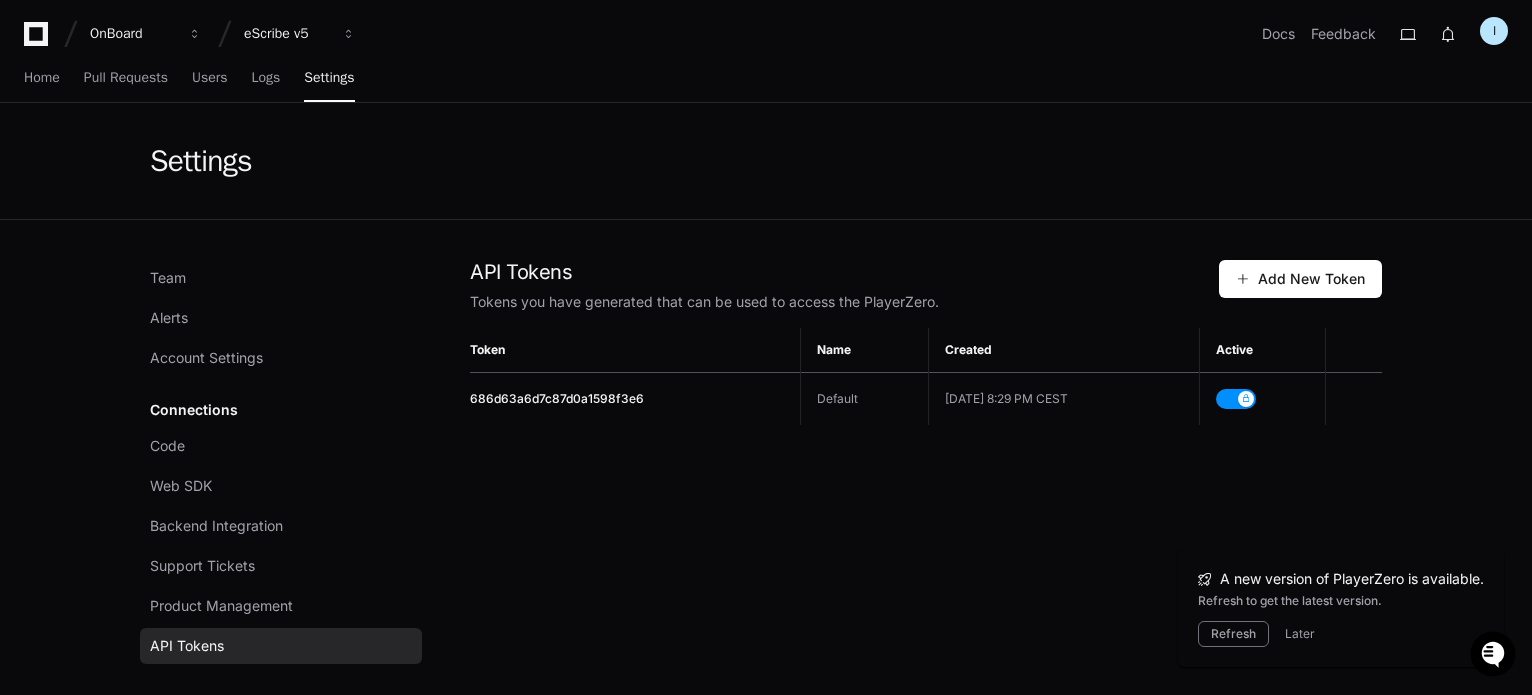 scroll, scrollTop: 0, scrollLeft: 0, axis: both 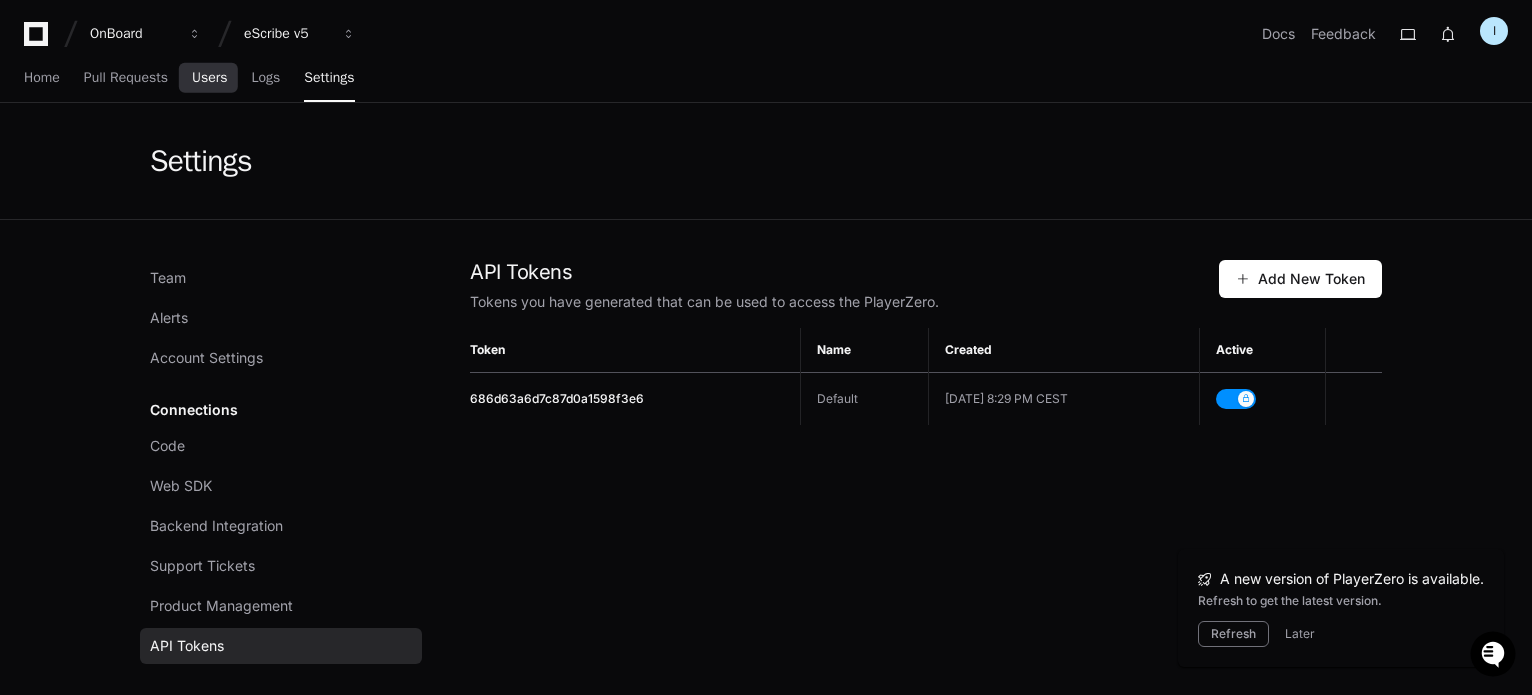 click on "Users" at bounding box center (210, 79) 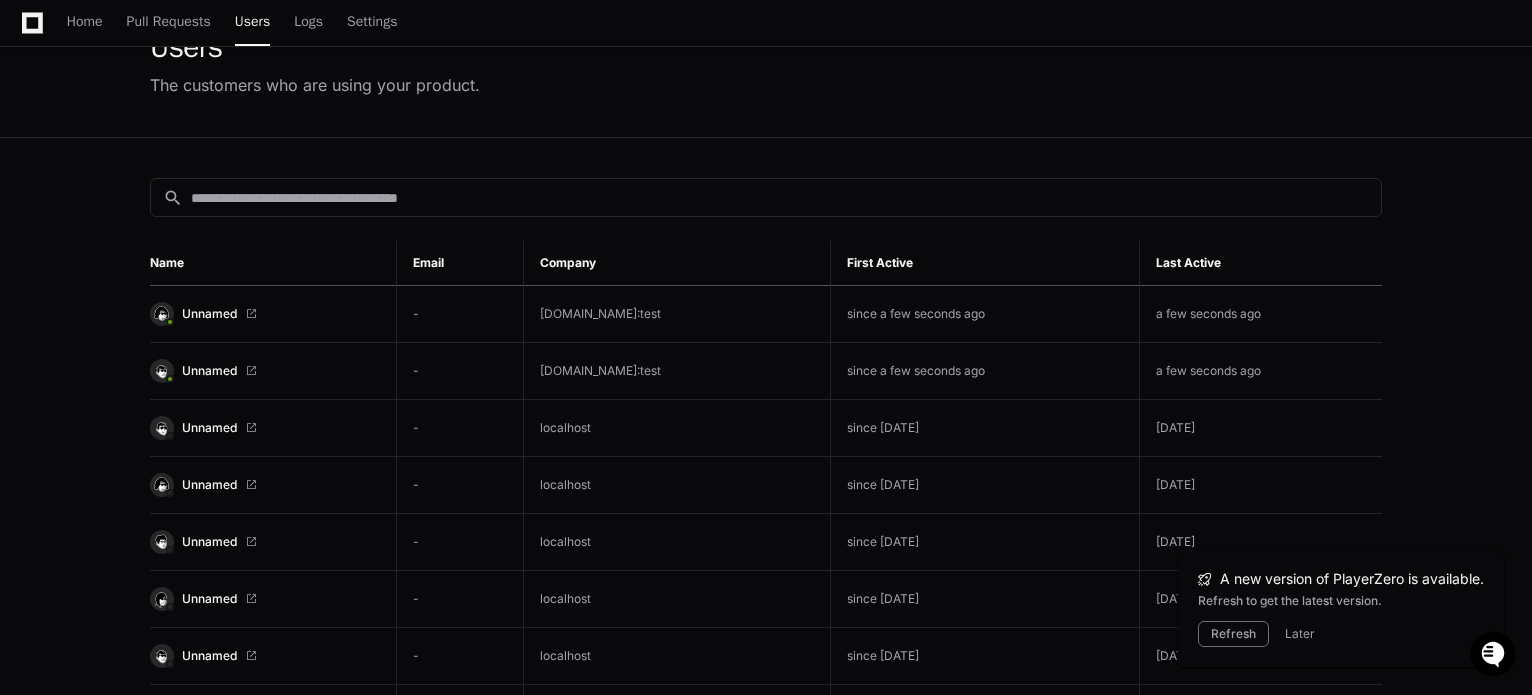 scroll, scrollTop: 200, scrollLeft: 0, axis: vertical 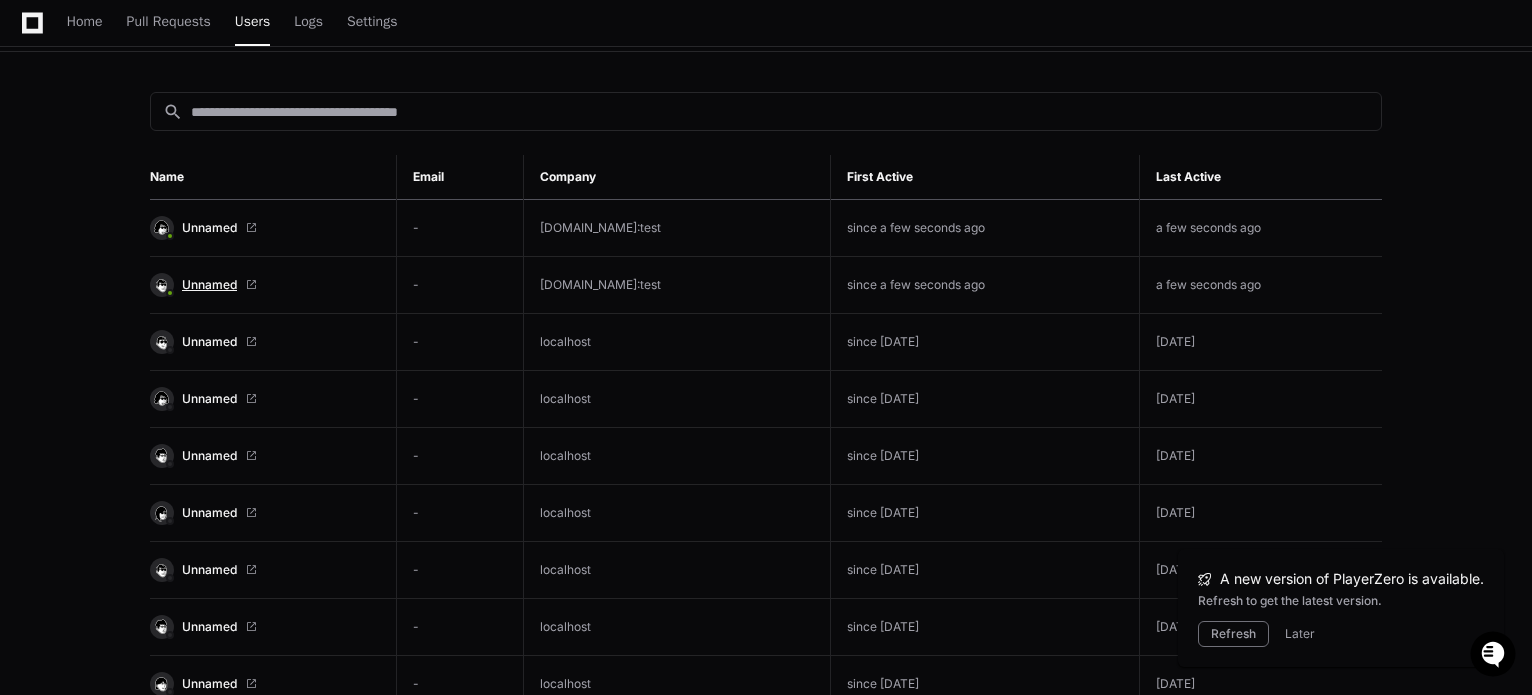 click on "Unnamed" 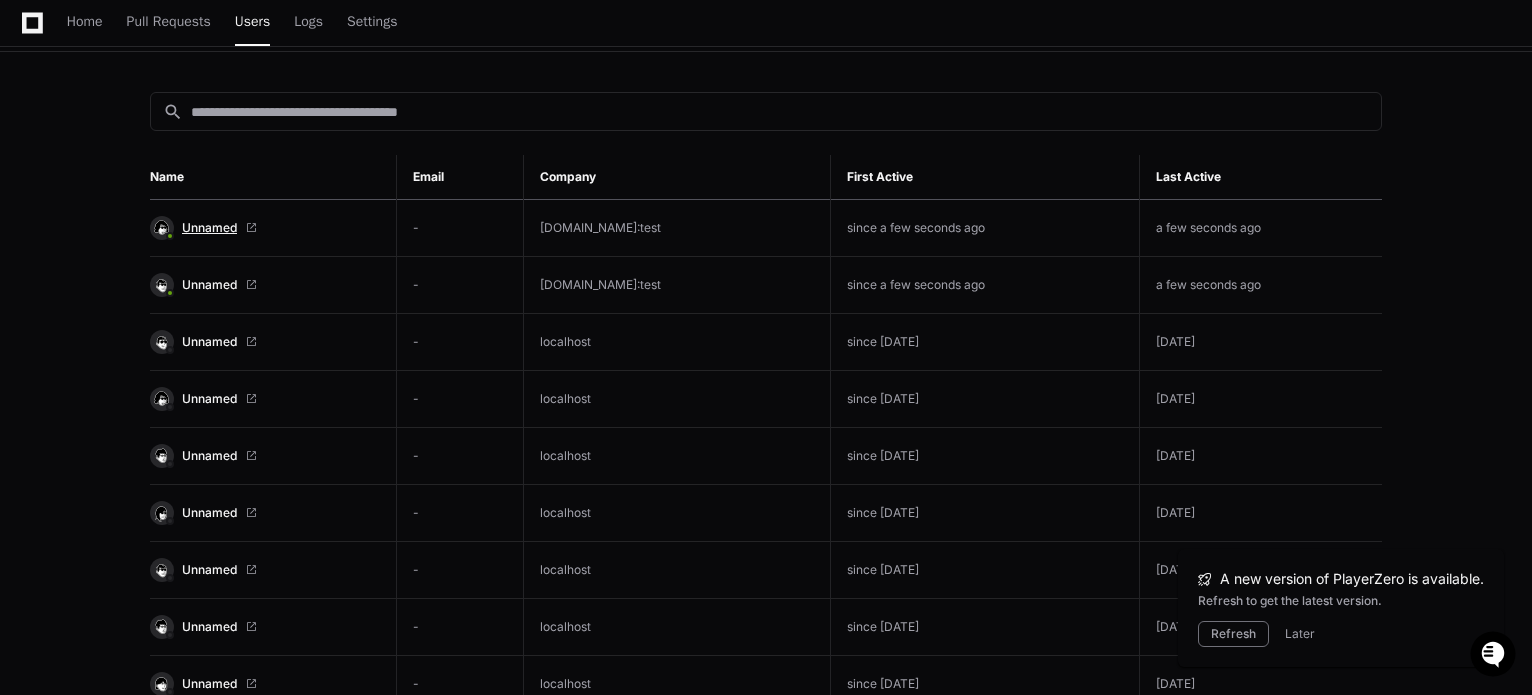 click on "Unnamed" 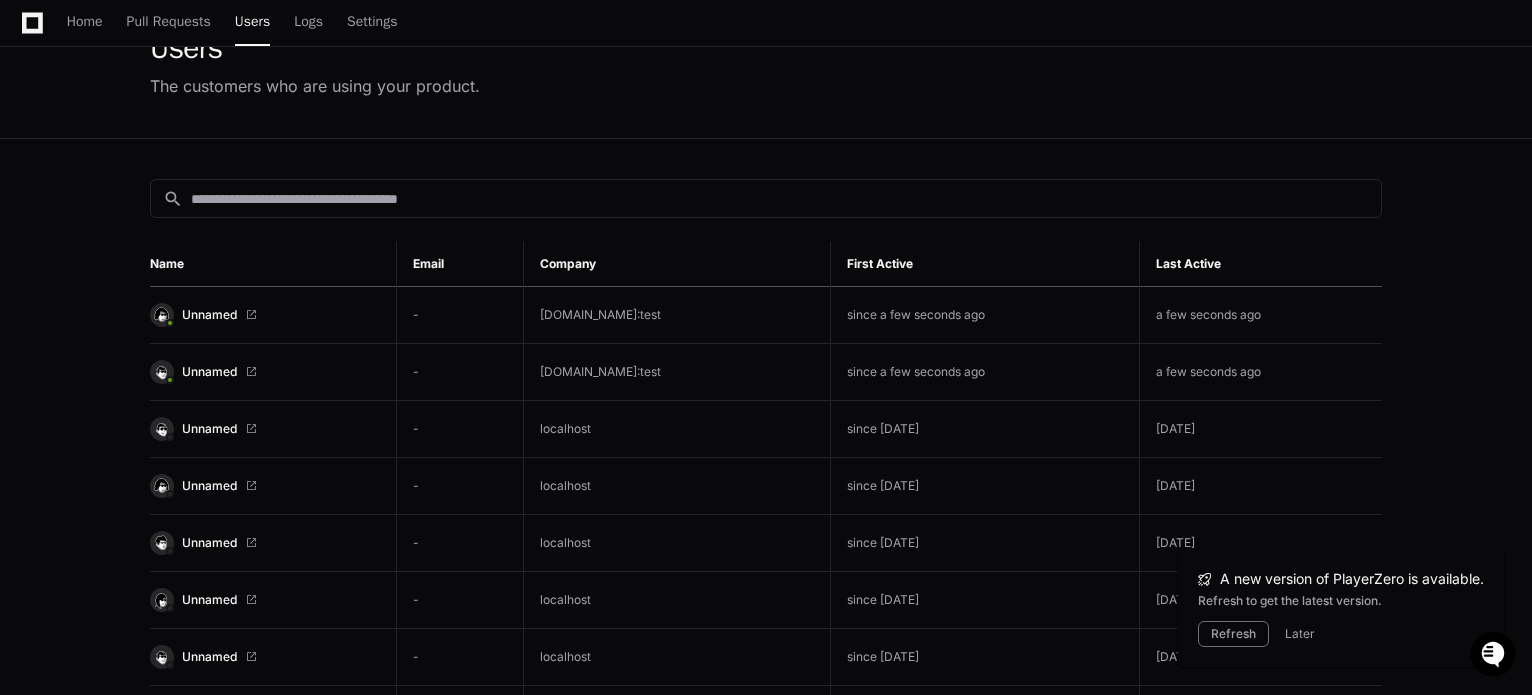scroll, scrollTop: 0, scrollLeft: 0, axis: both 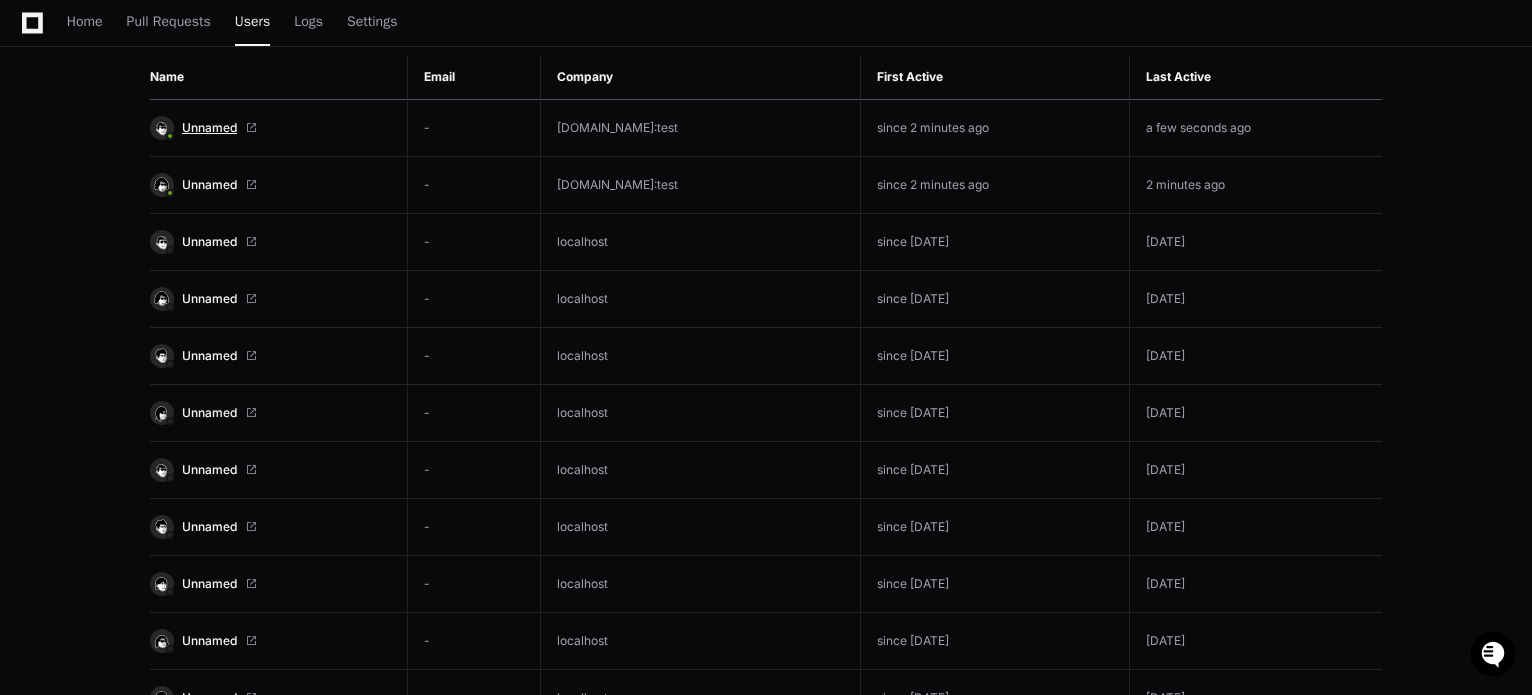 click on "Unnamed" 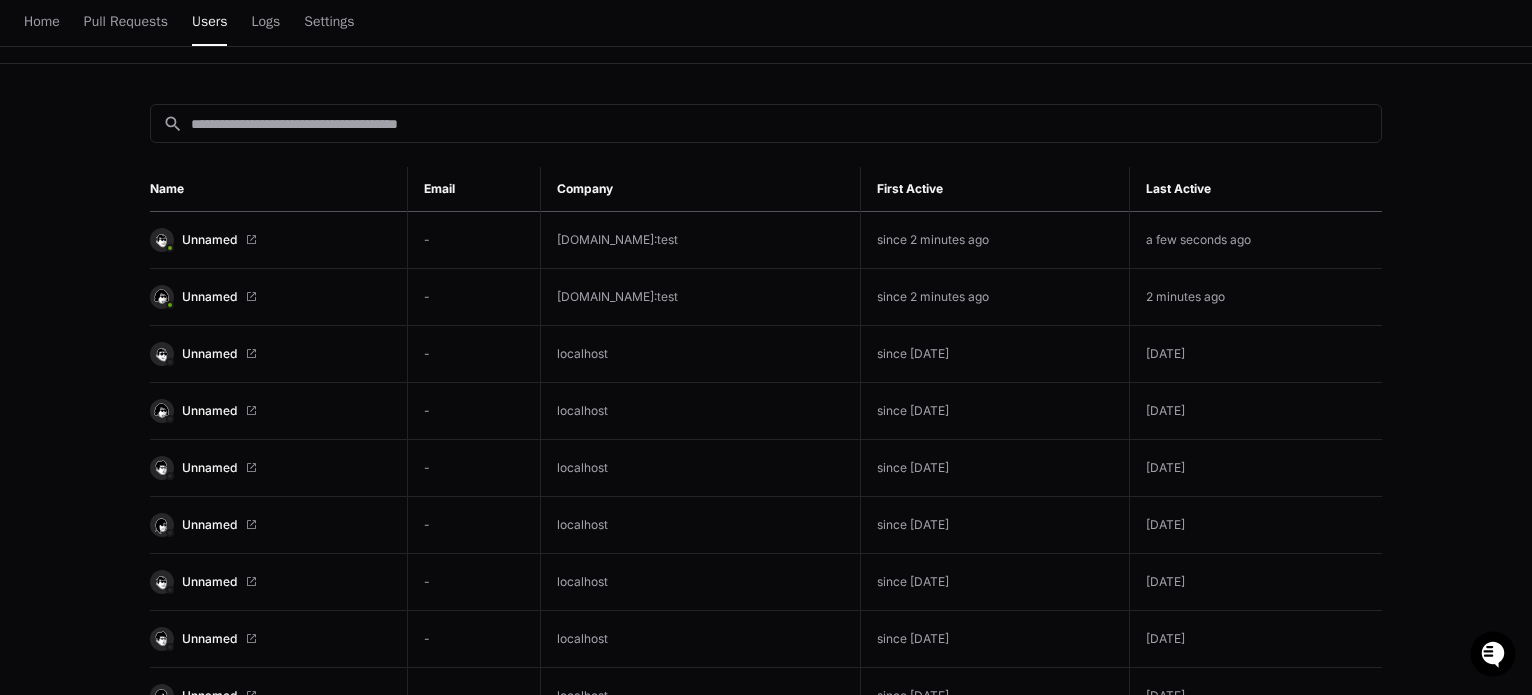 scroll, scrollTop: 0, scrollLeft: 0, axis: both 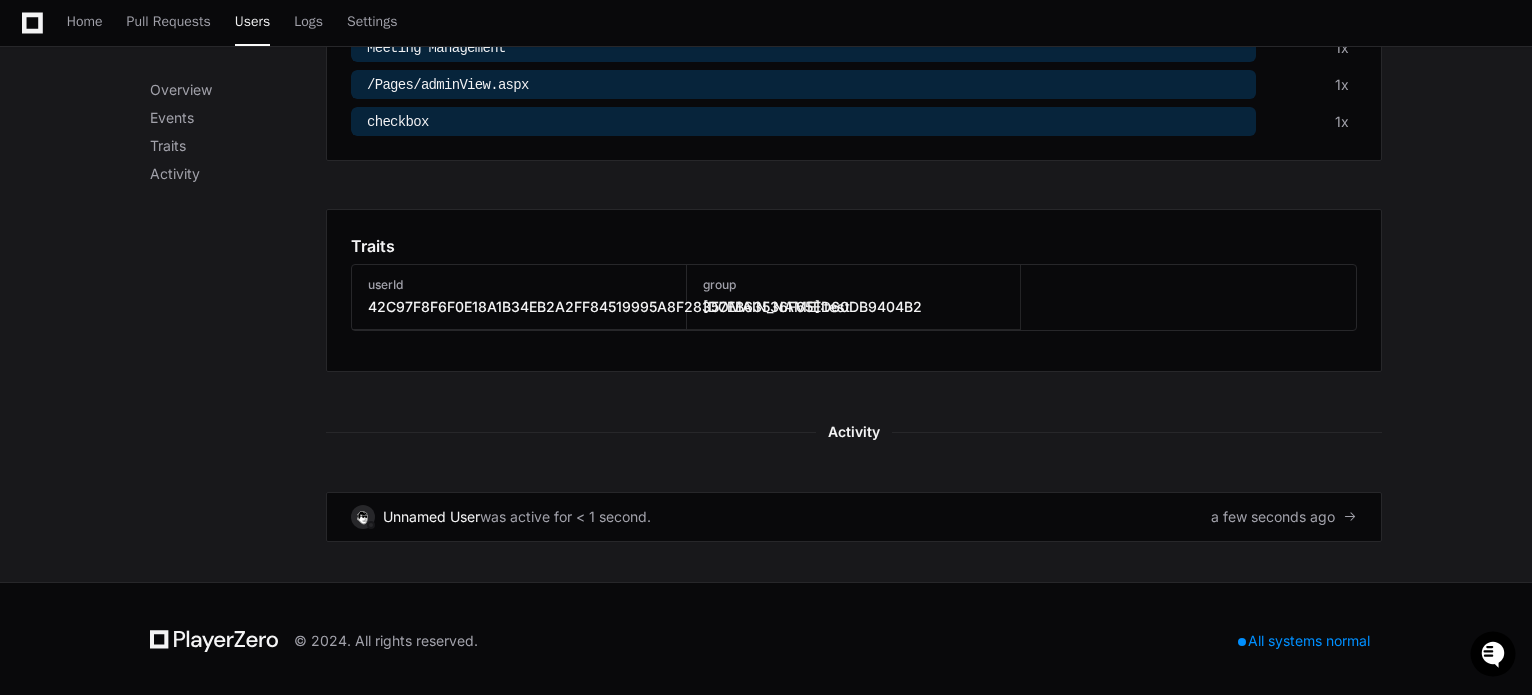 drag, startPoint x: 368, startPoint y: 306, endPoint x: 966, endPoint y: 302, distance: 598.01337 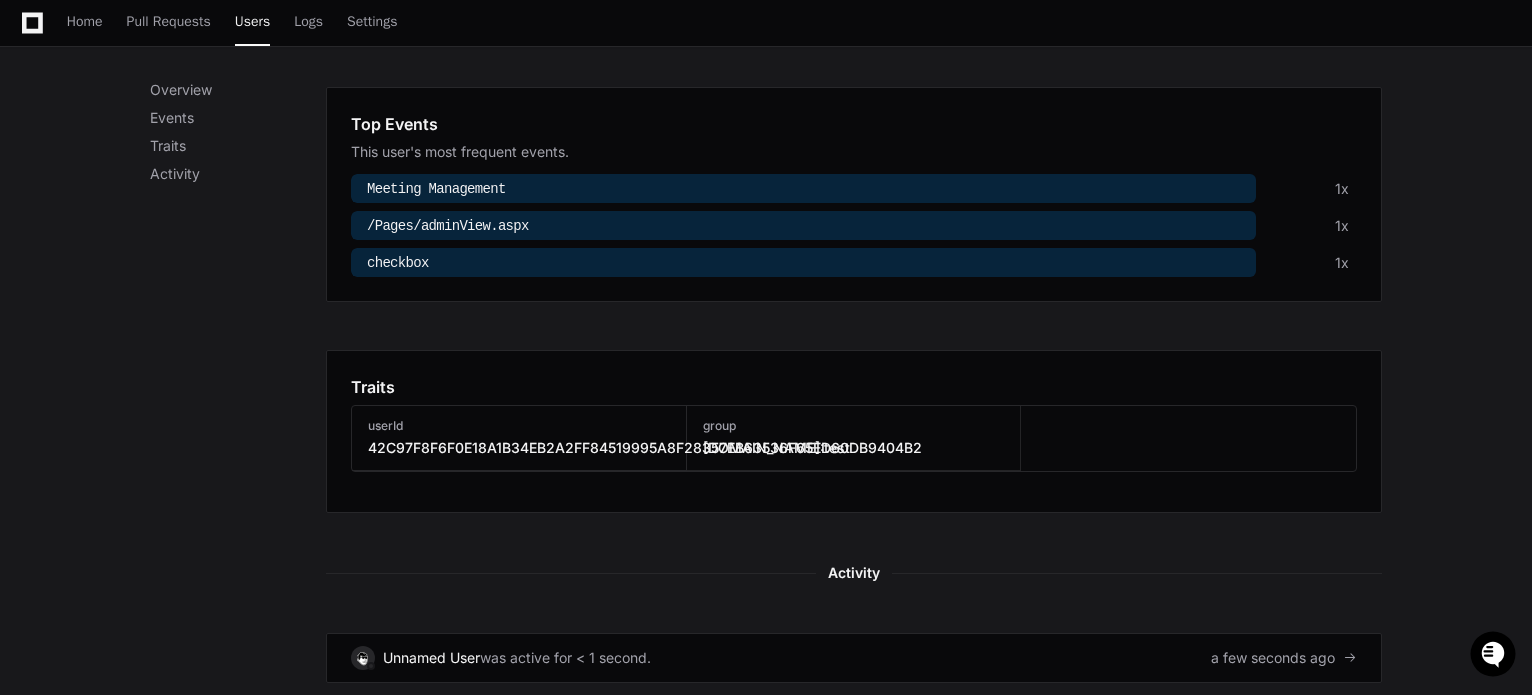 scroll, scrollTop: 800, scrollLeft: 0, axis: vertical 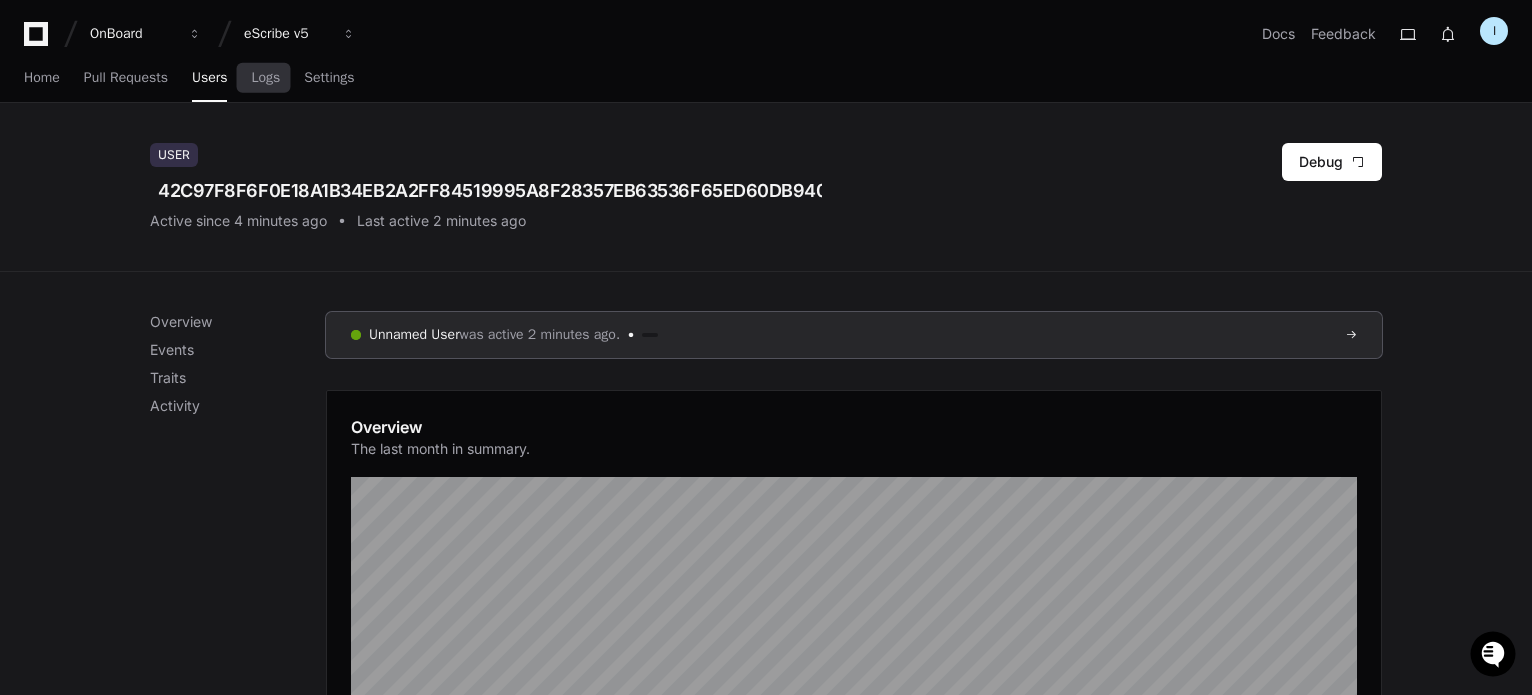 click on "Users" at bounding box center (210, 78) 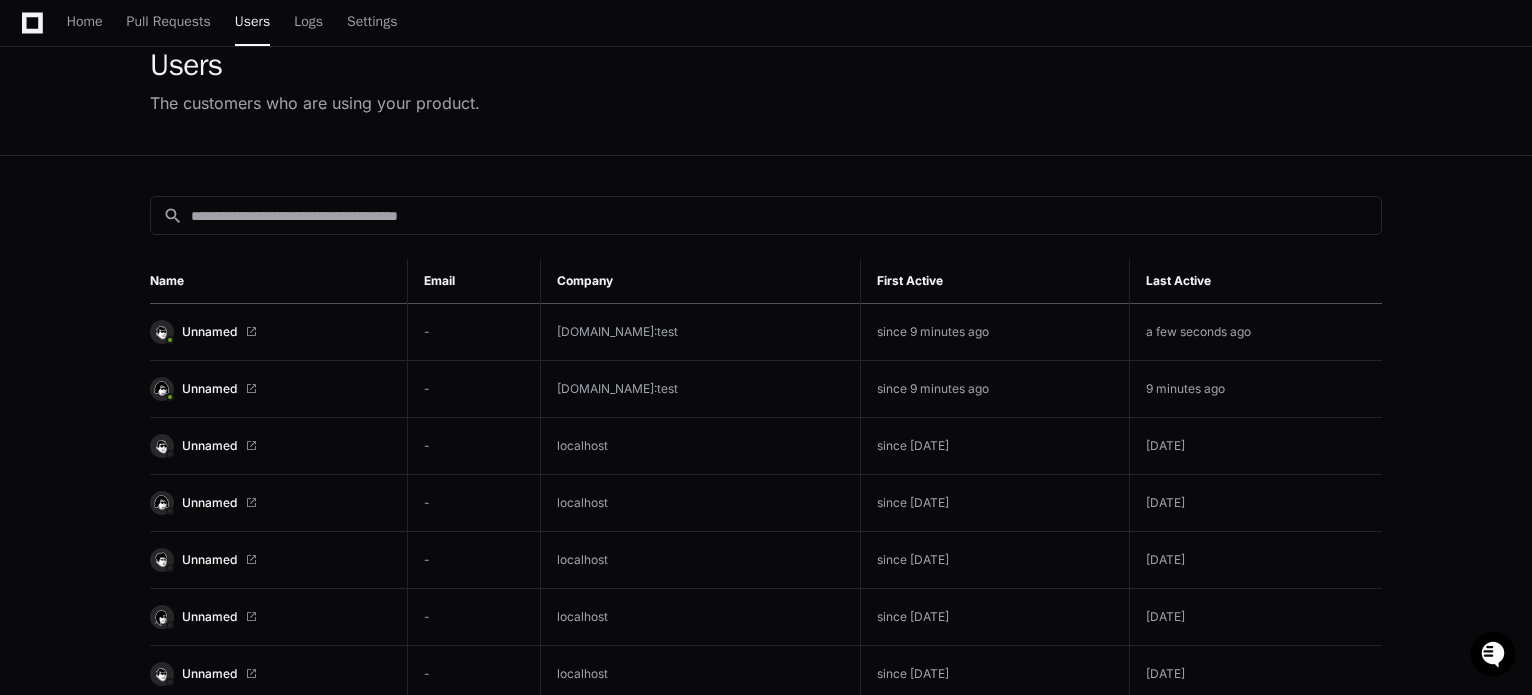scroll, scrollTop: 200, scrollLeft: 0, axis: vertical 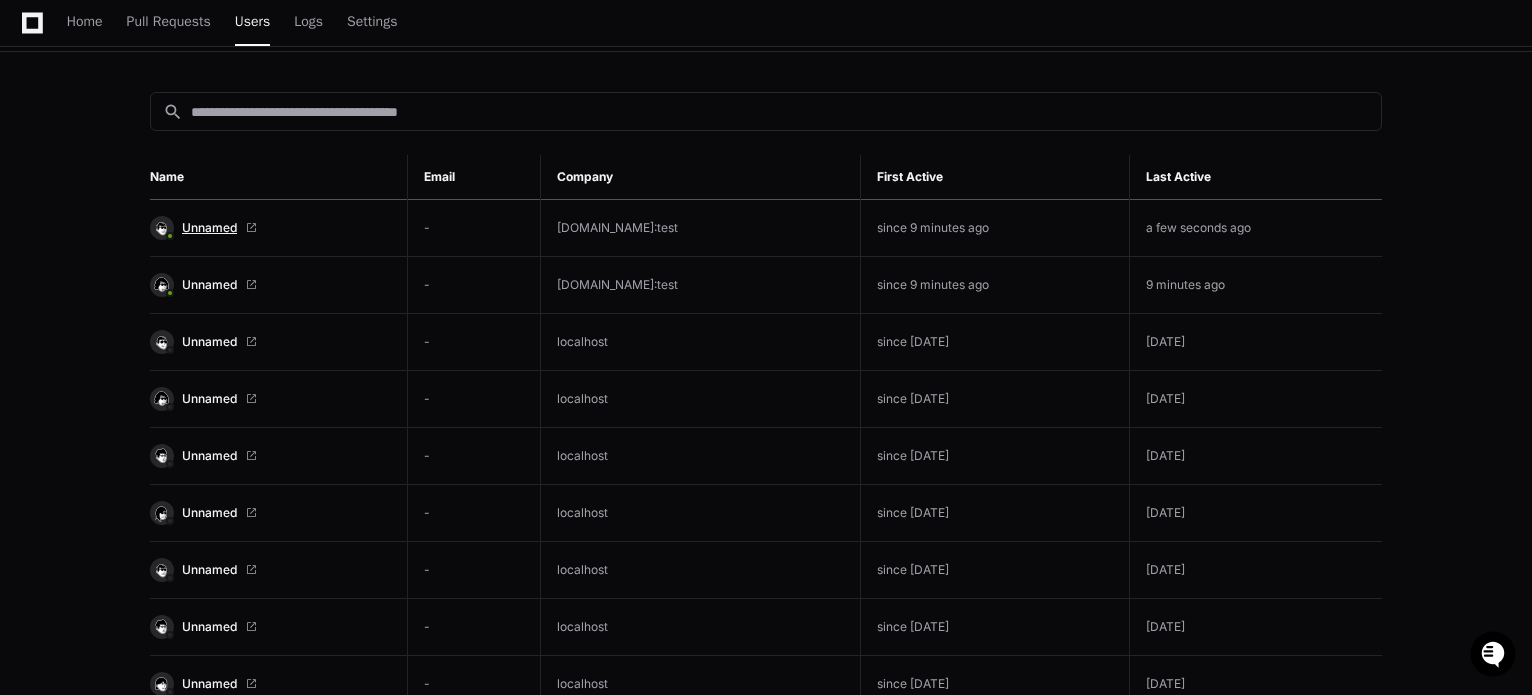 click on "Unnamed" 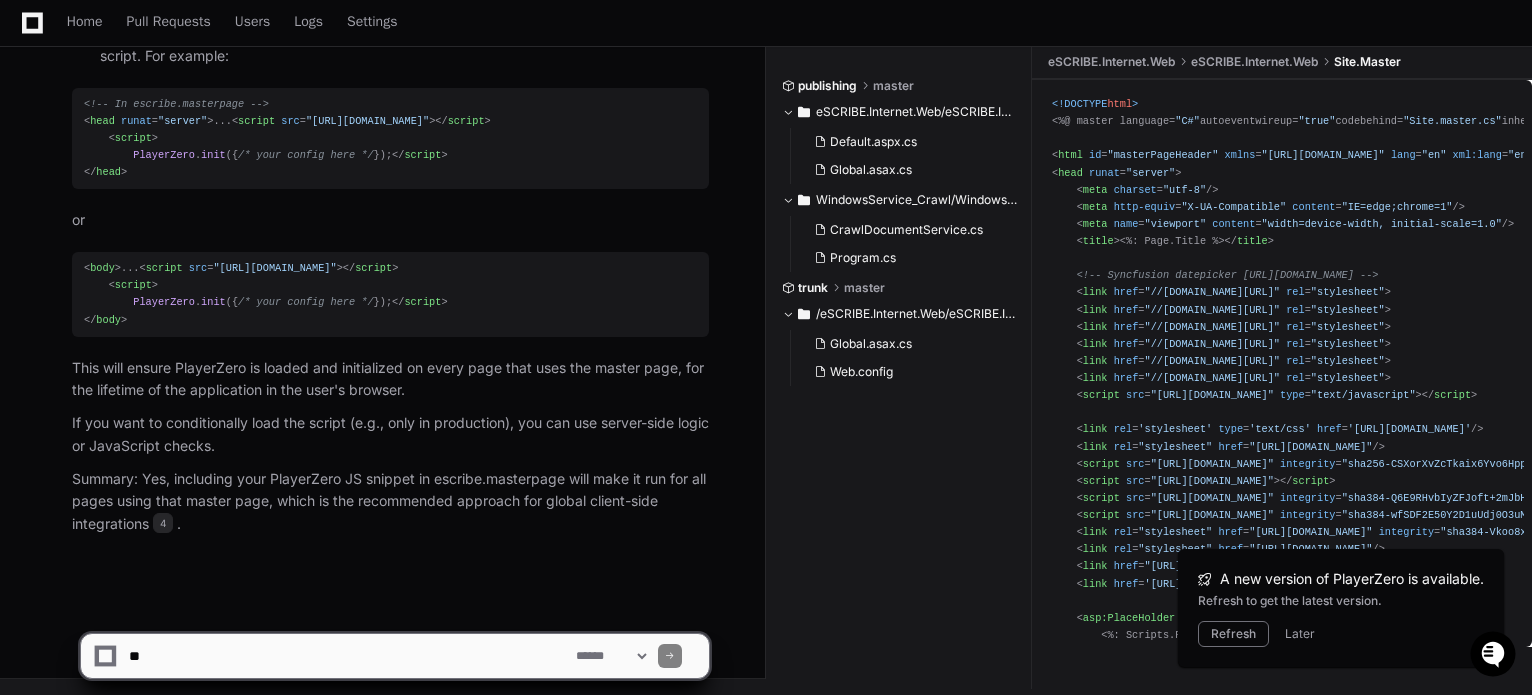 scroll, scrollTop: 0, scrollLeft: 0, axis: both 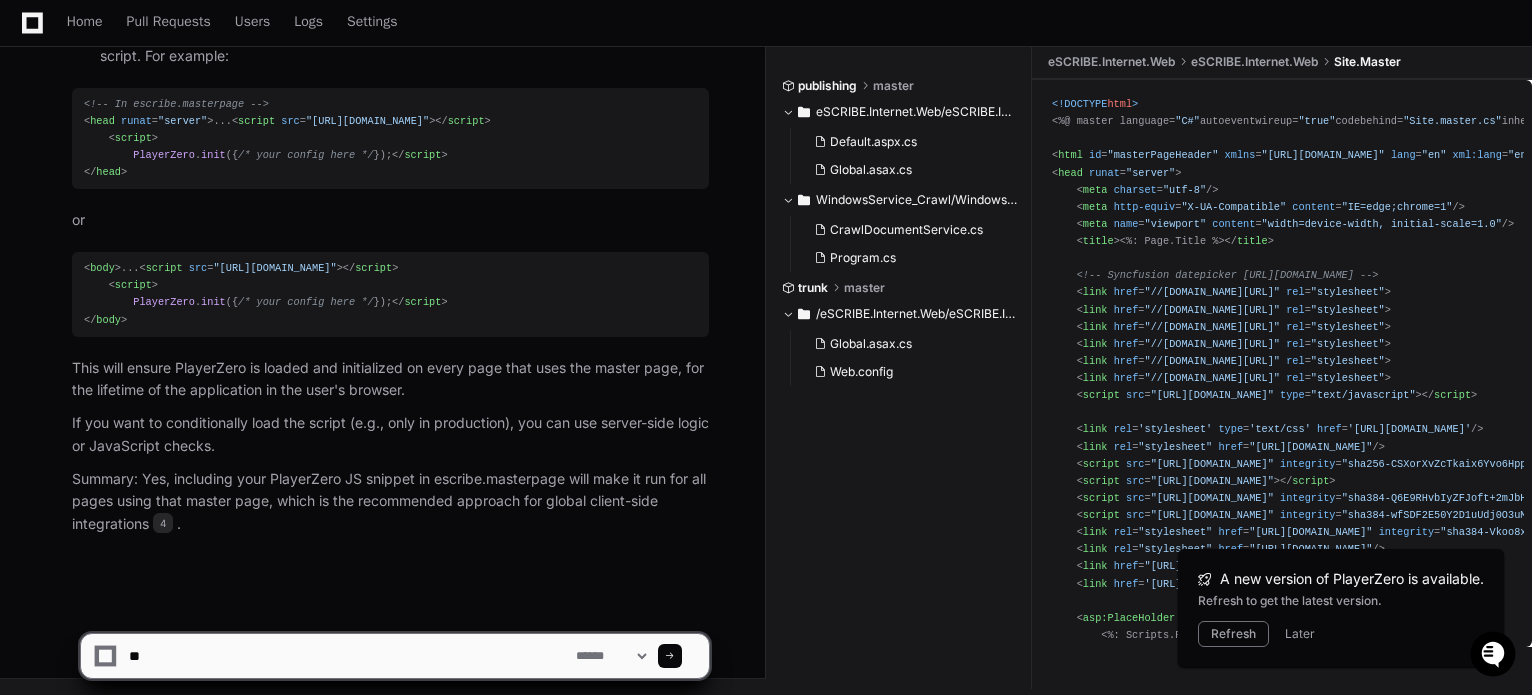 type on "*" 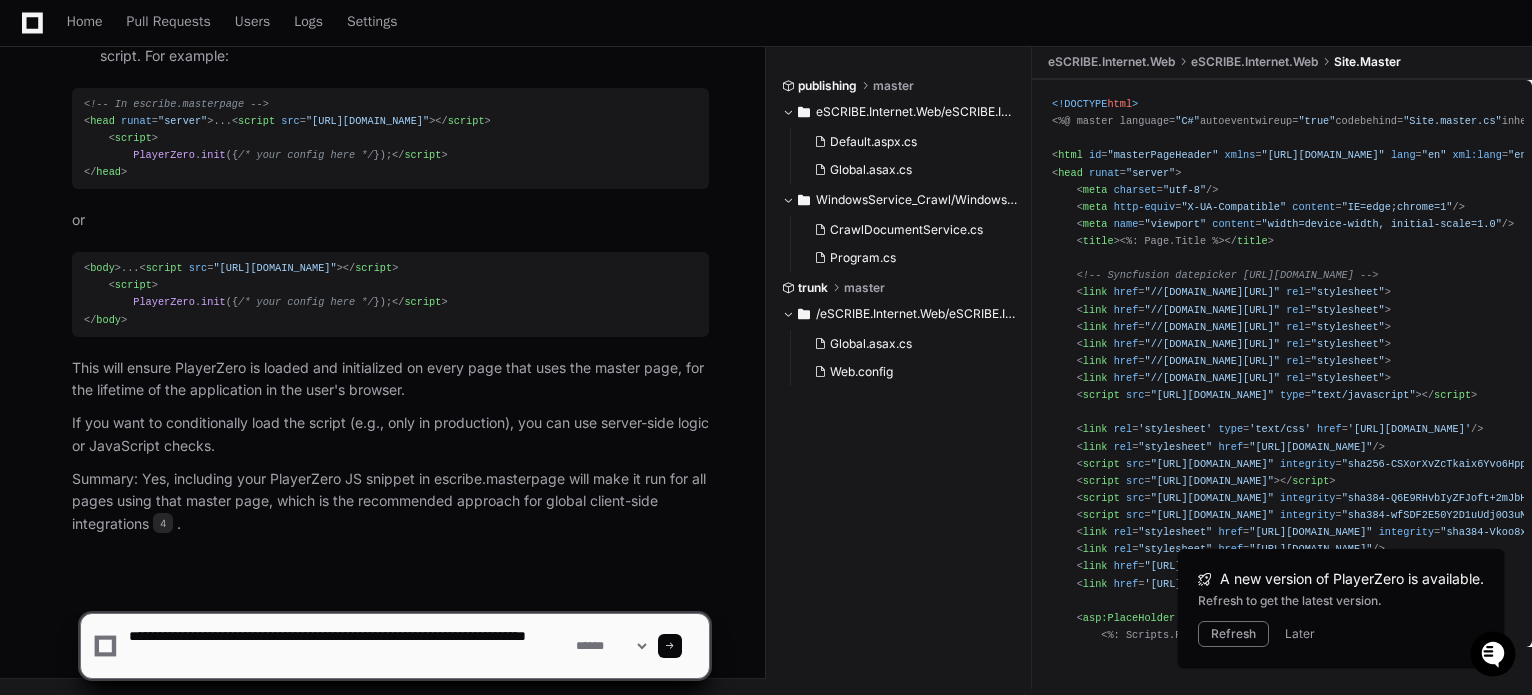 paste on "**********" 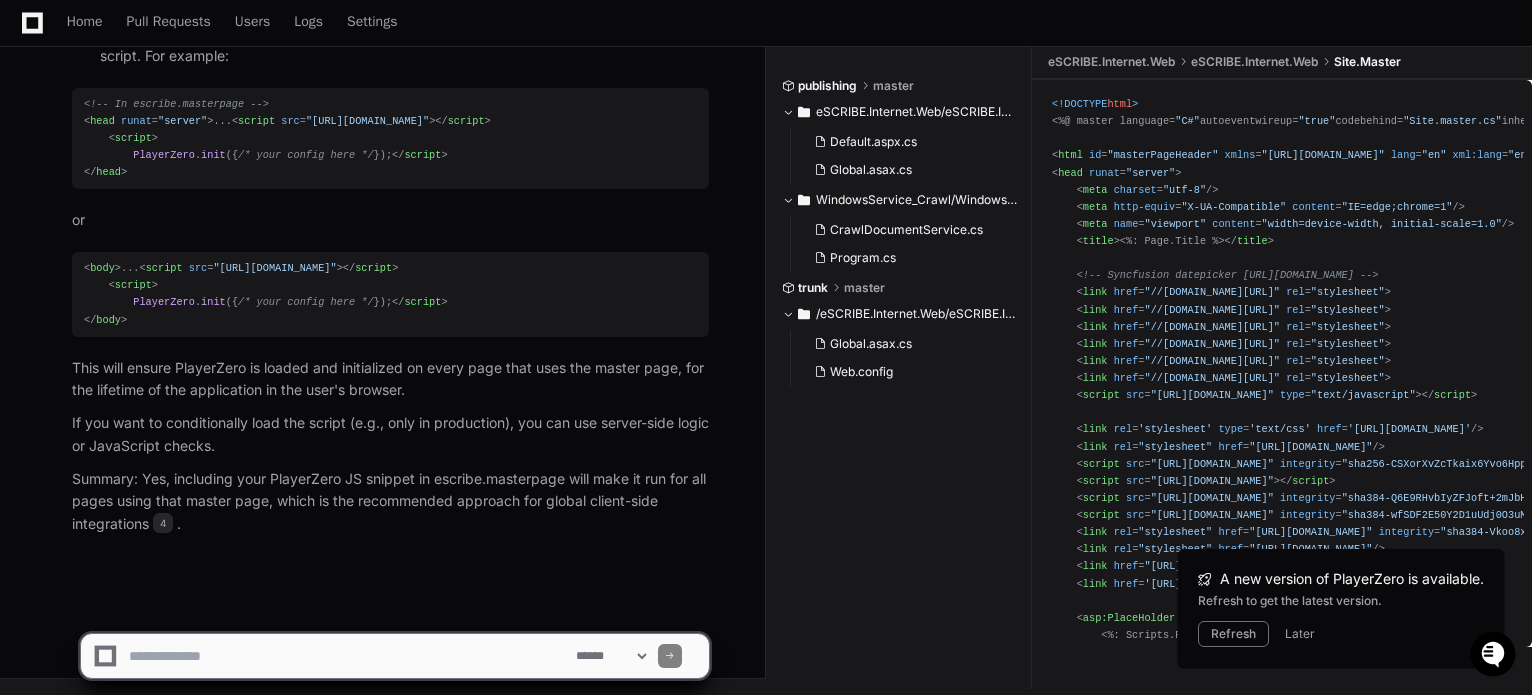 scroll, scrollTop: 0, scrollLeft: 0, axis: both 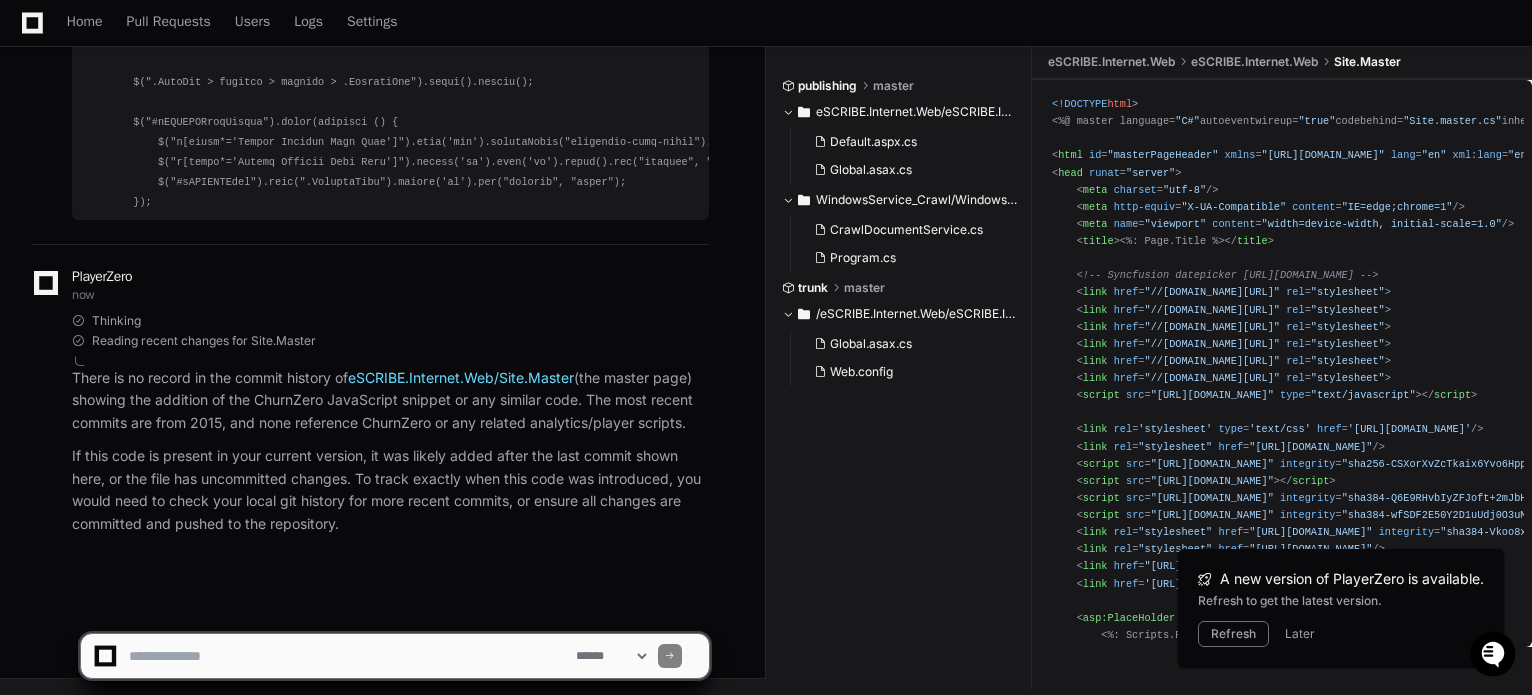 drag, startPoint x: 198, startPoint y: 196, endPoint x: 876, endPoint y: 432, distance: 717.8997 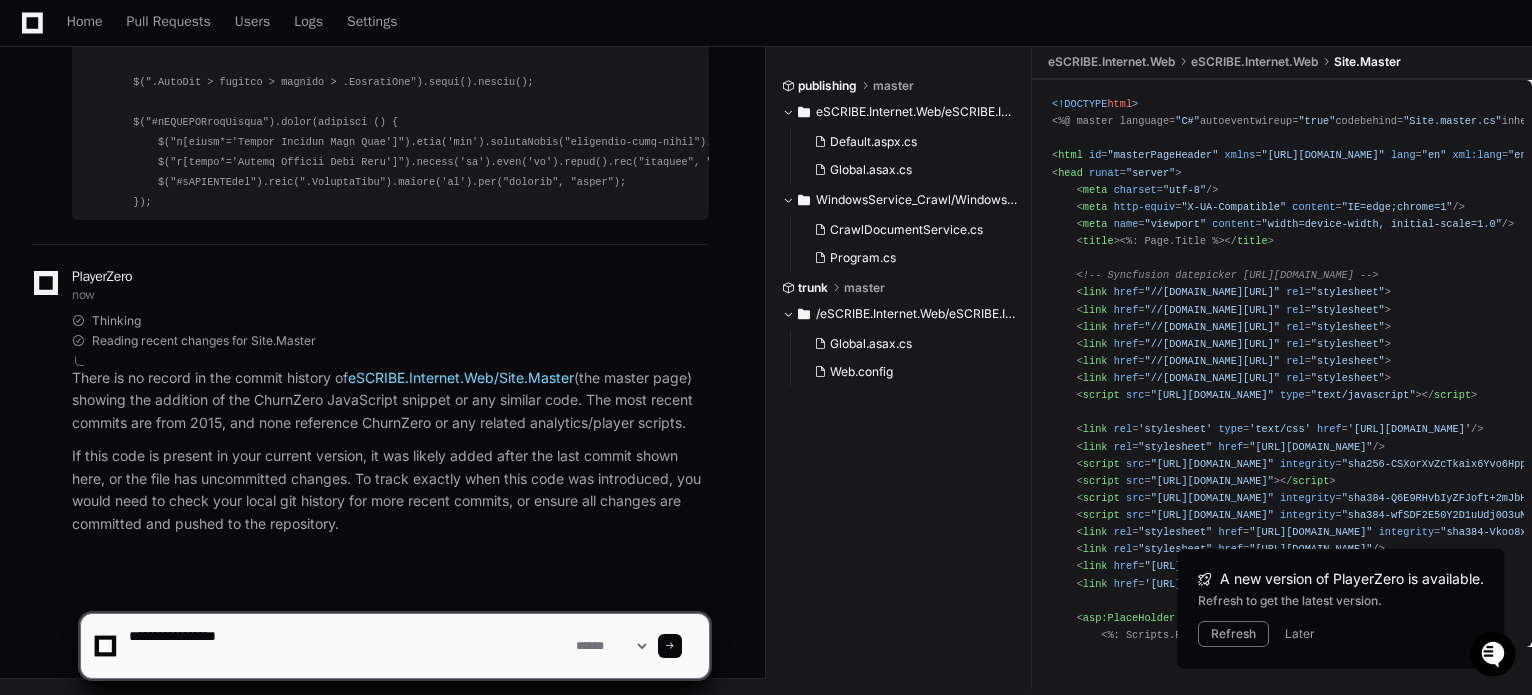 paste on "**********" 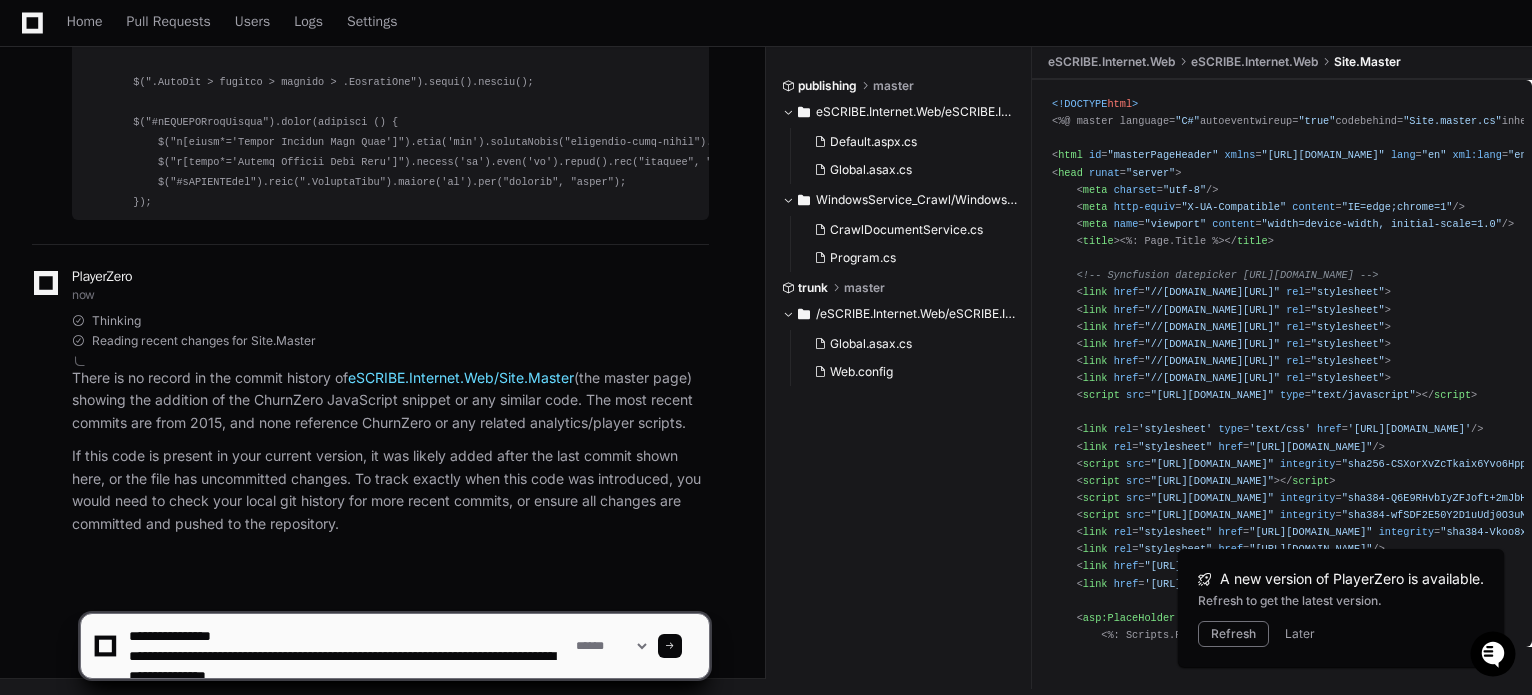 scroll, scrollTop: 6, scrollLeft: 0, axis: vertical 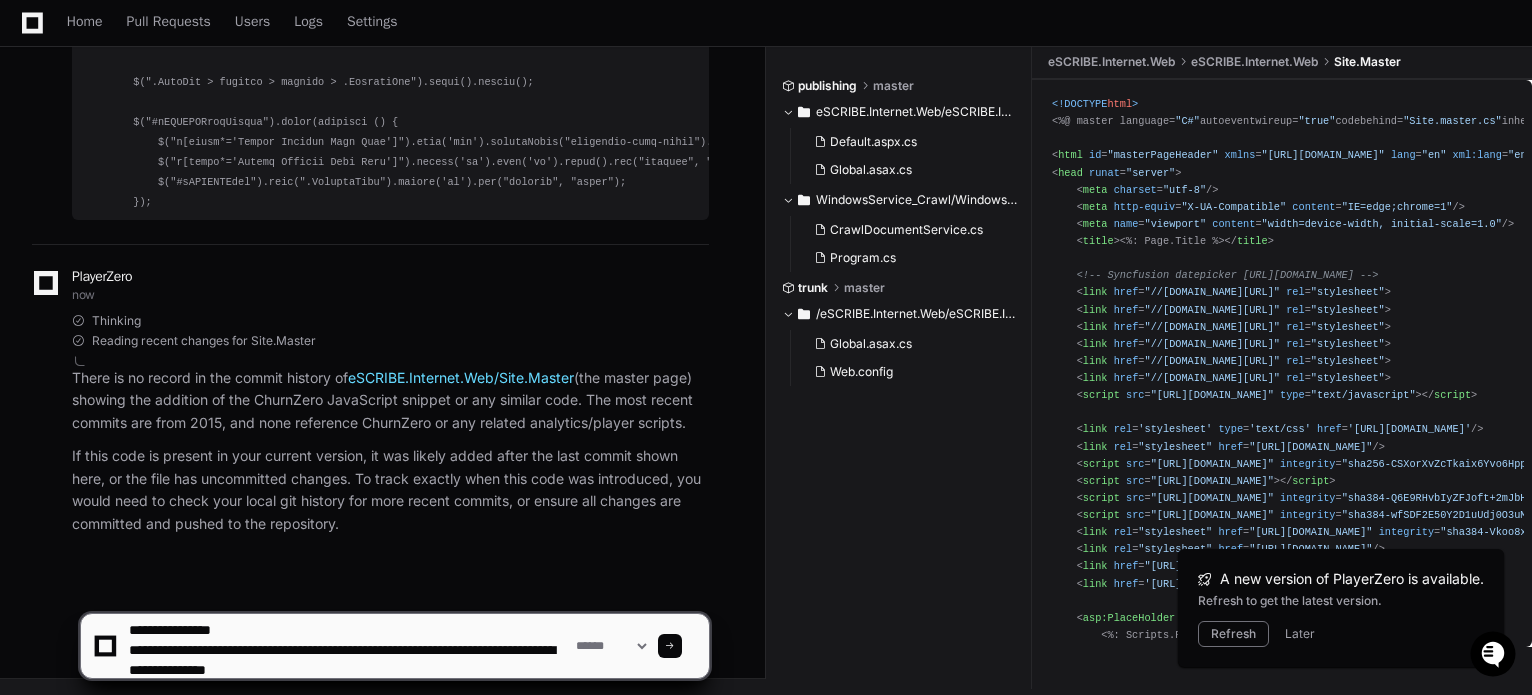 click 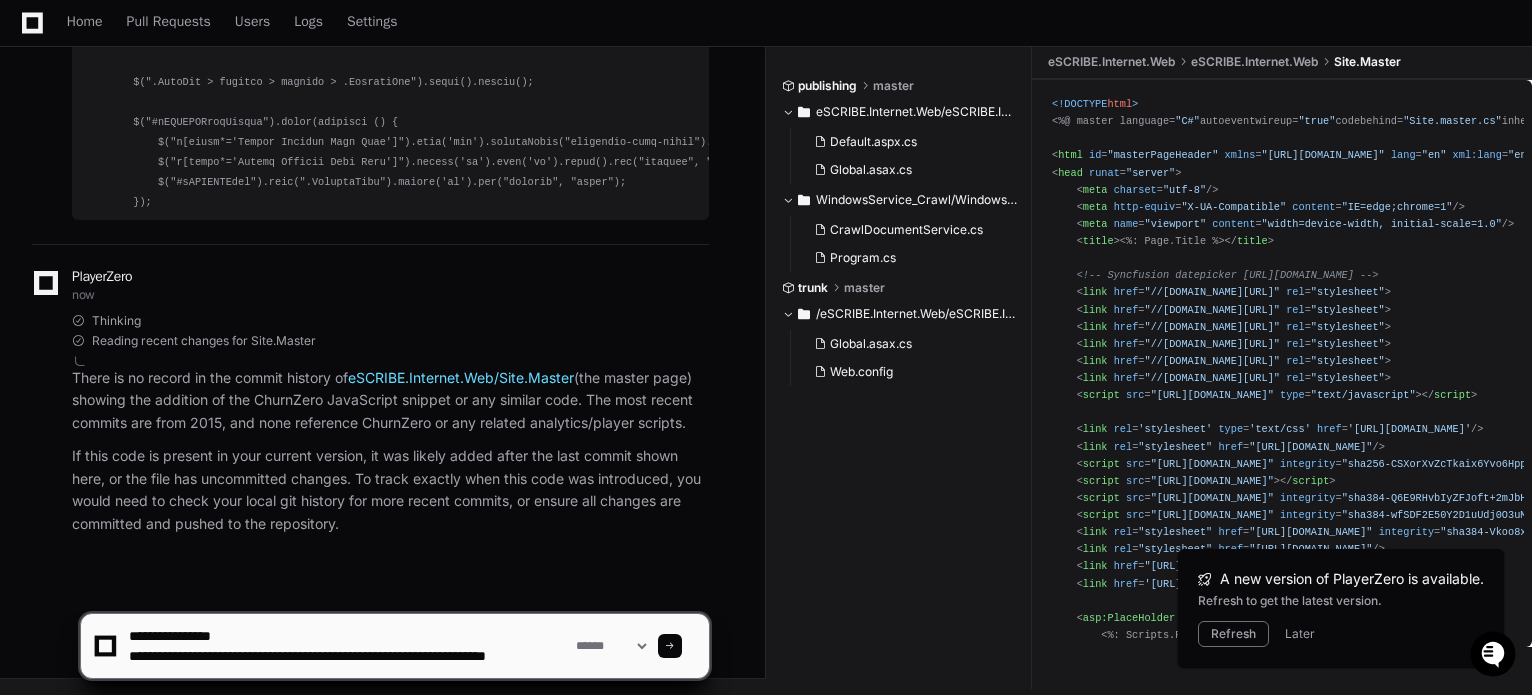 type 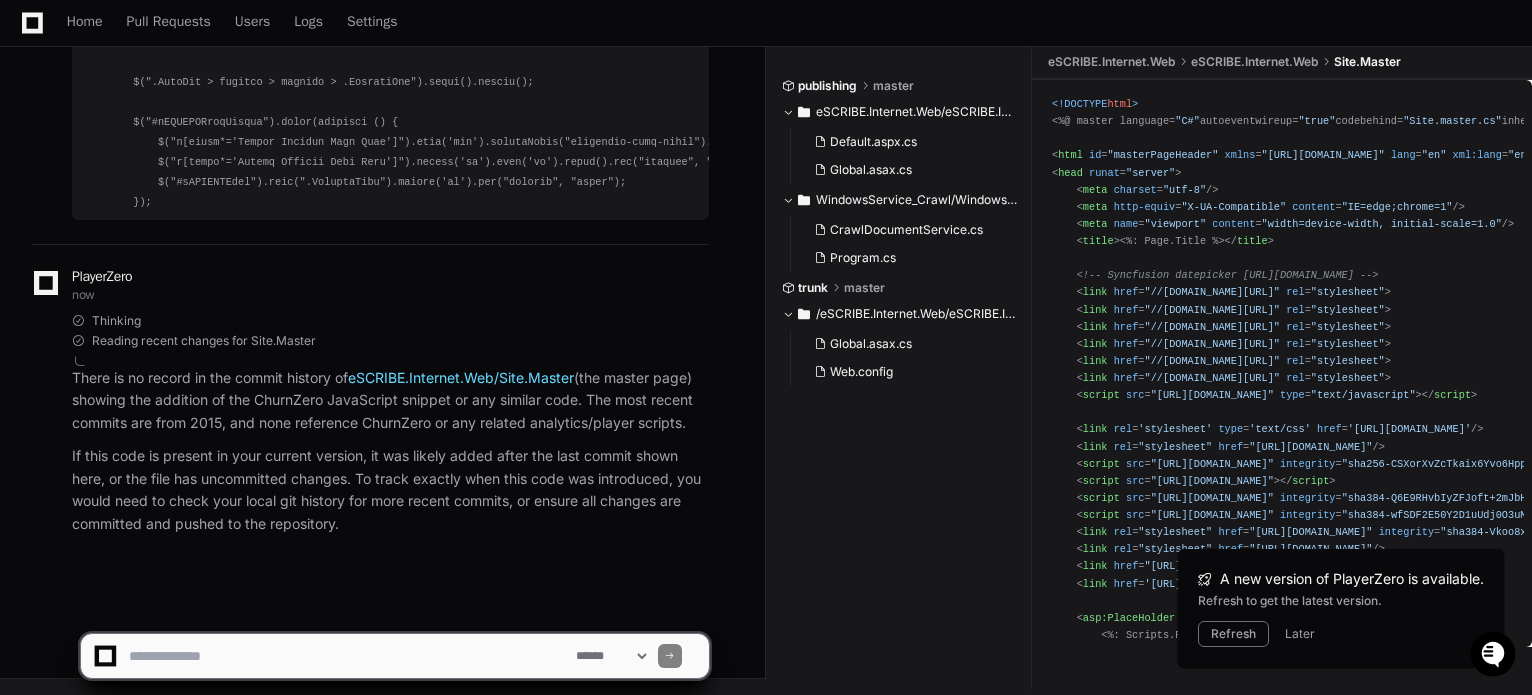 scroll, scrollTop: 0, scrollLeft: 0, axis: both 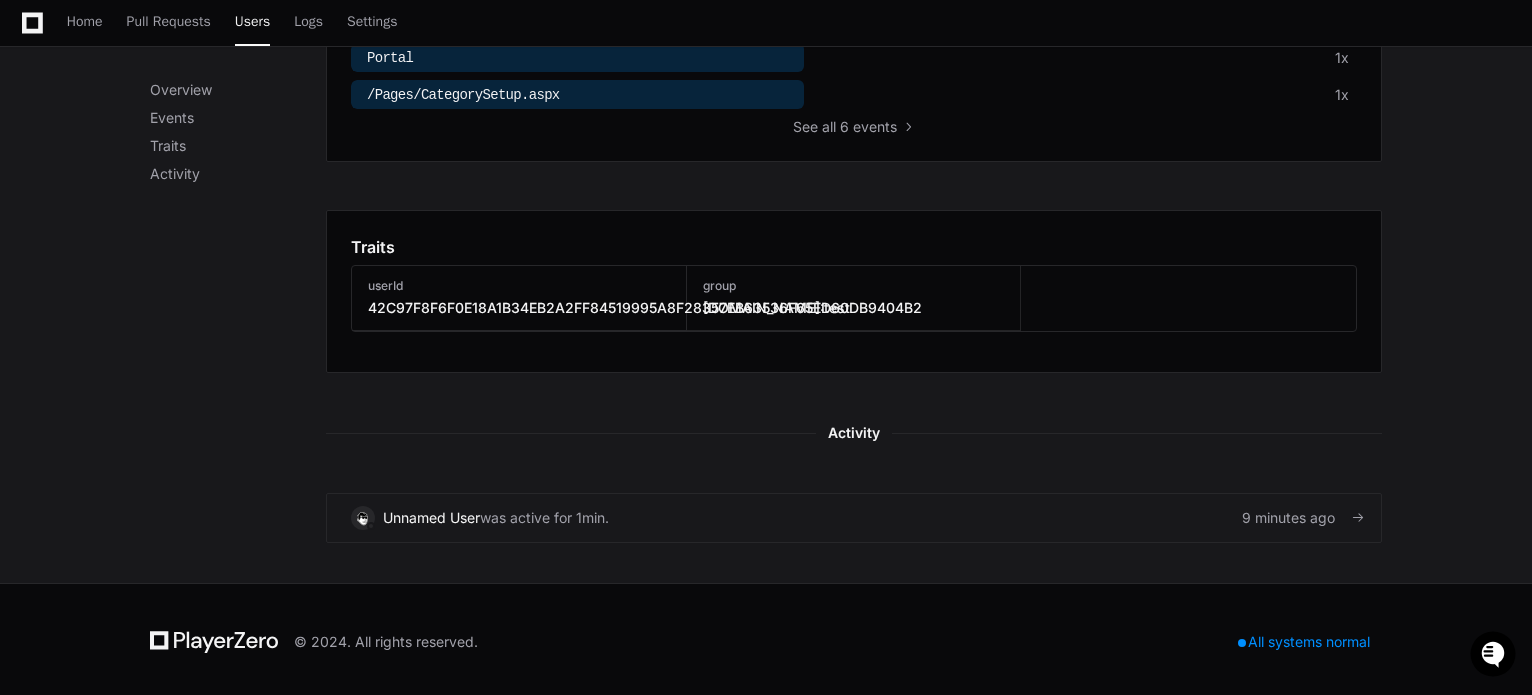 click on "9 minutes ago" 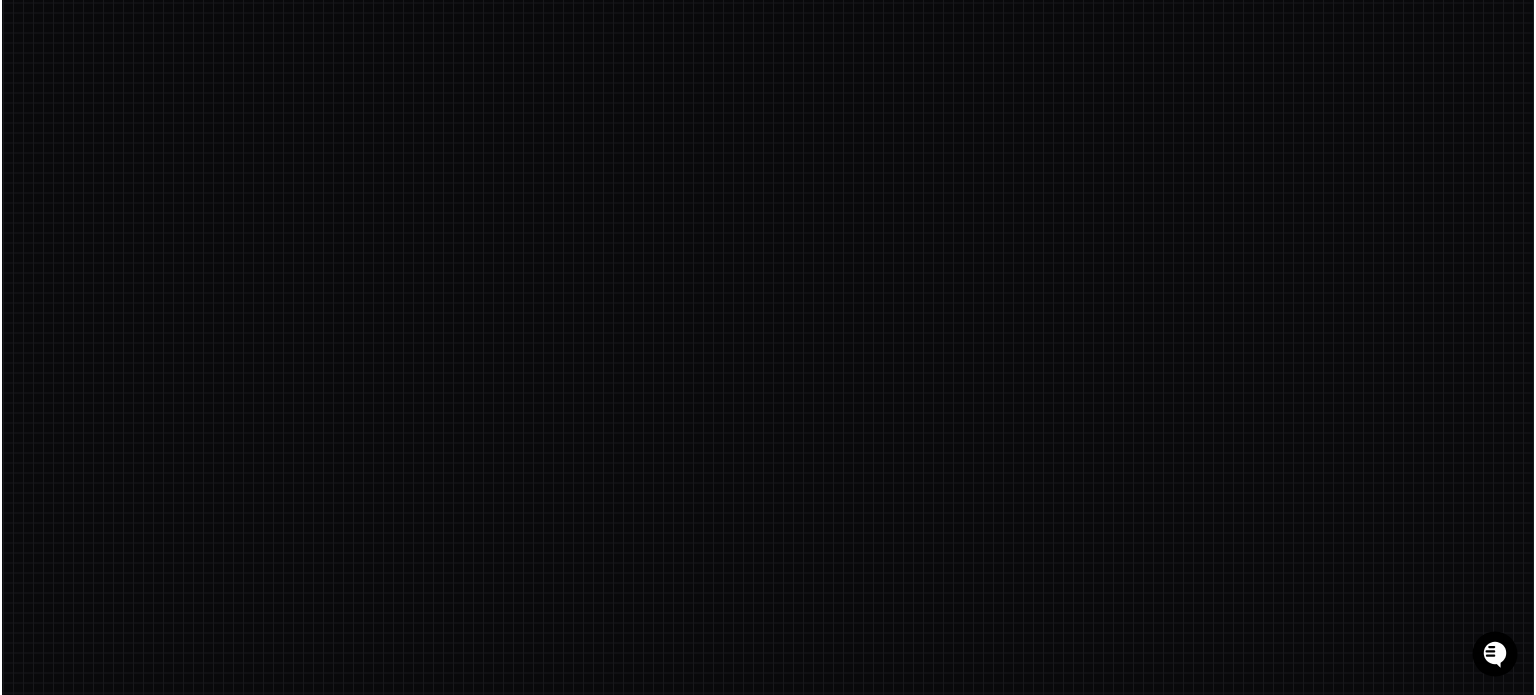 scroll, scrollTop: 0, scrollLeft: 0, axis: both 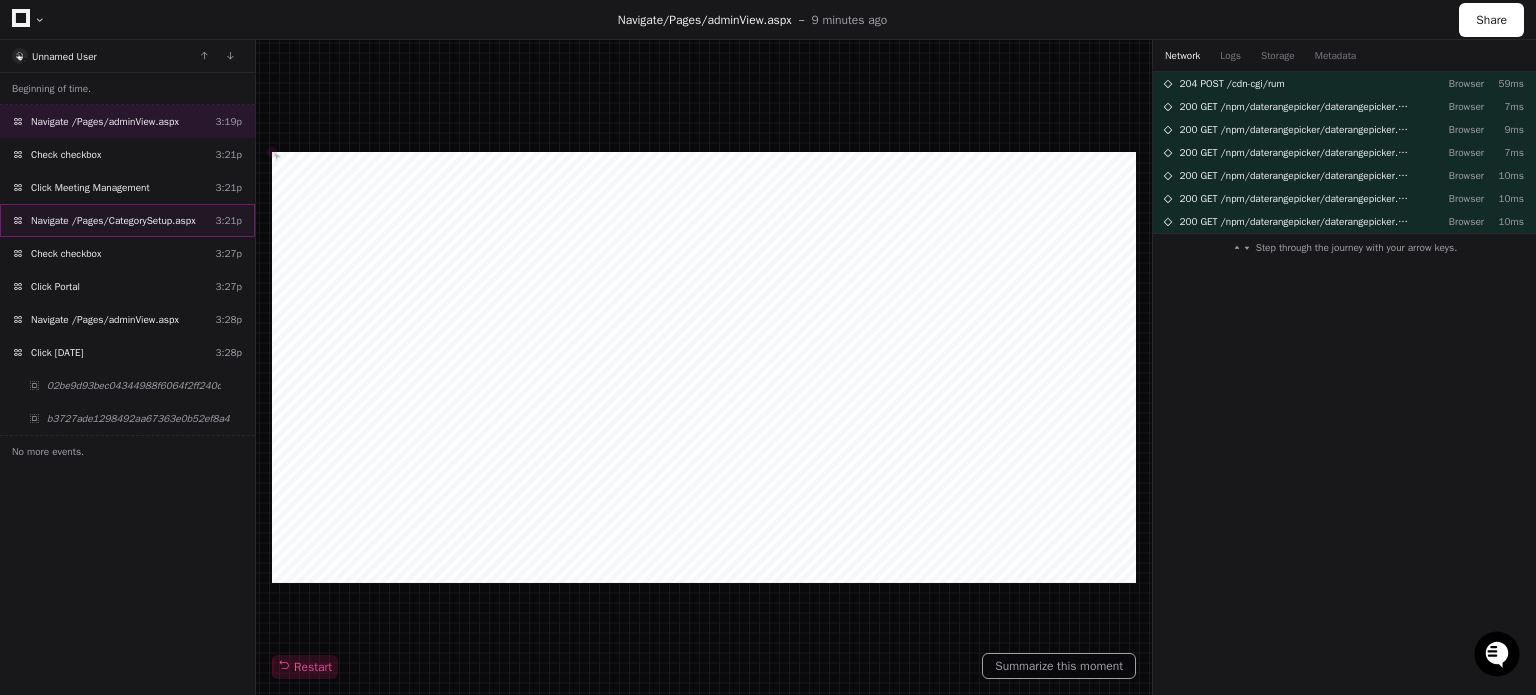 click on "Navigate /Pages/CategorySetup.aspx" 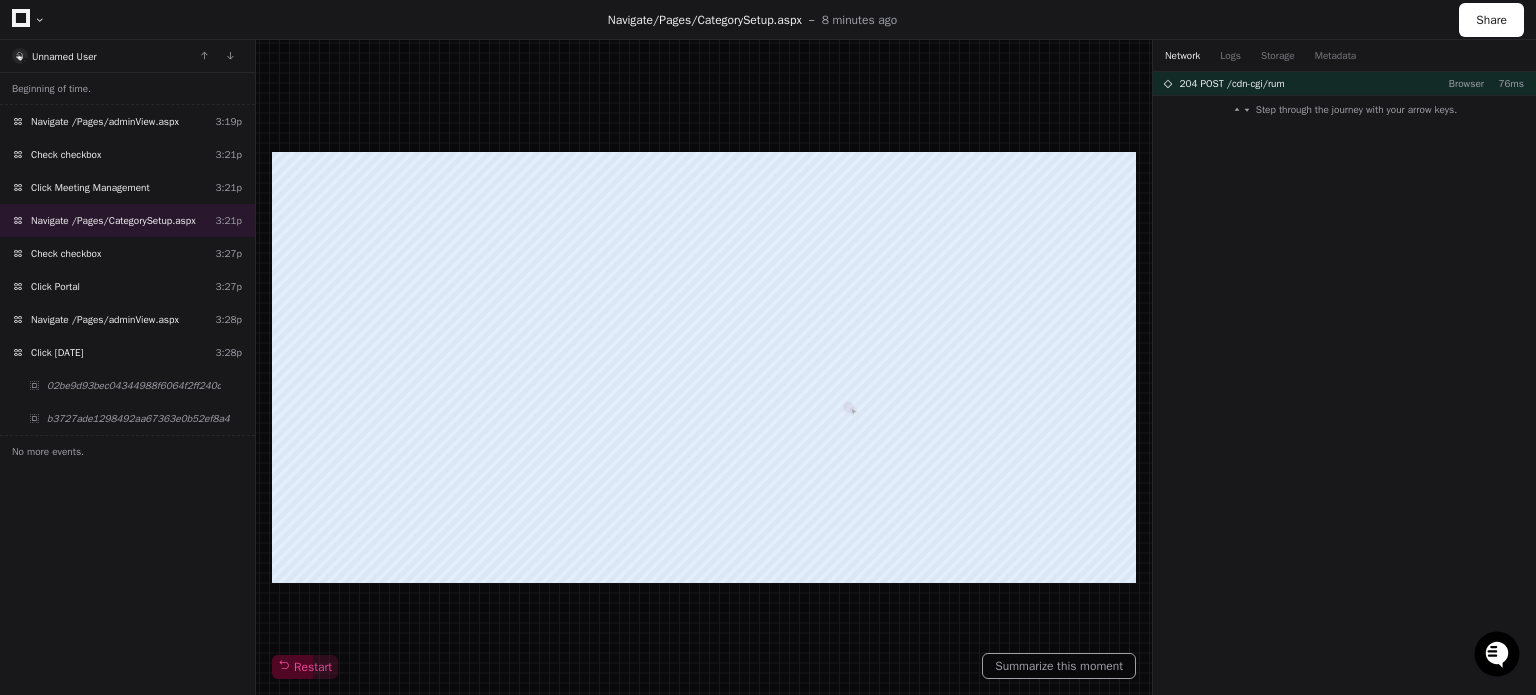 click 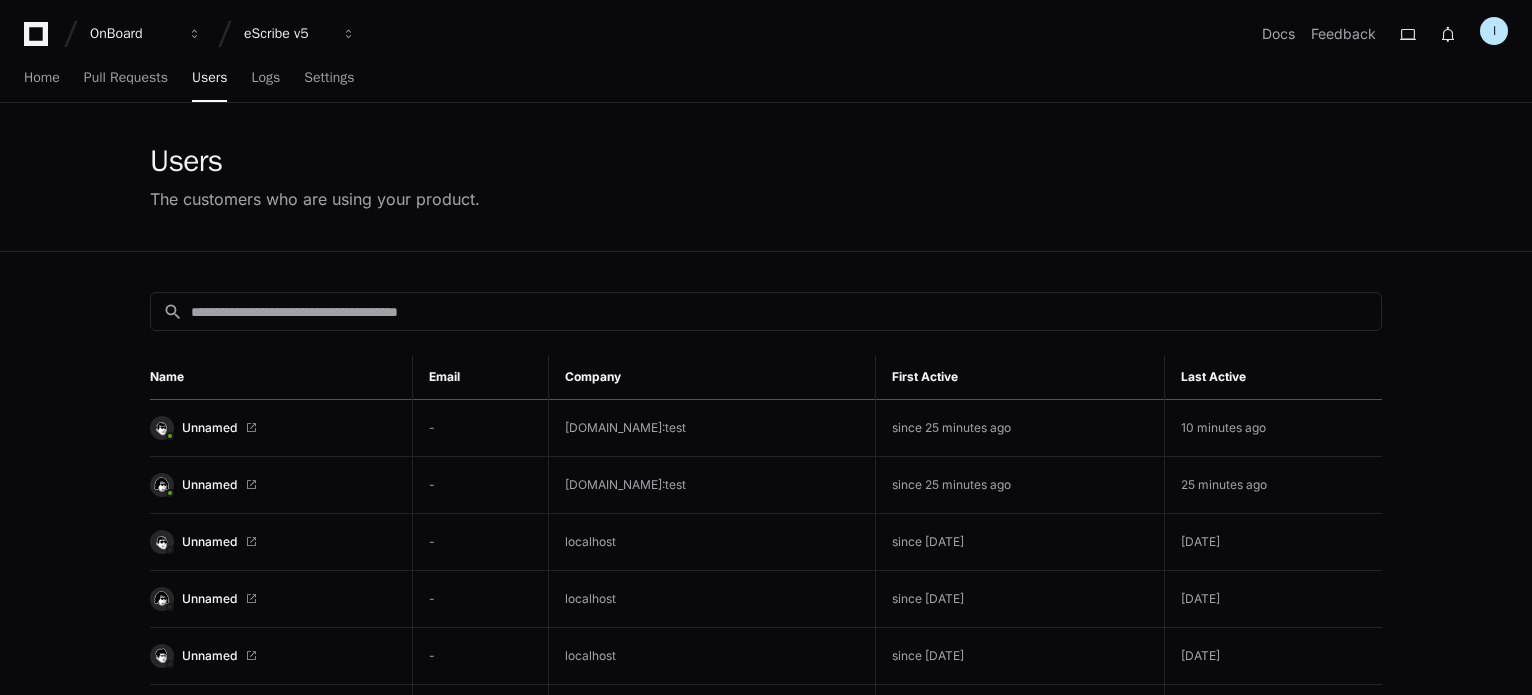 scroll, scrollTop: 0, scrollLeft: 0, axis: both 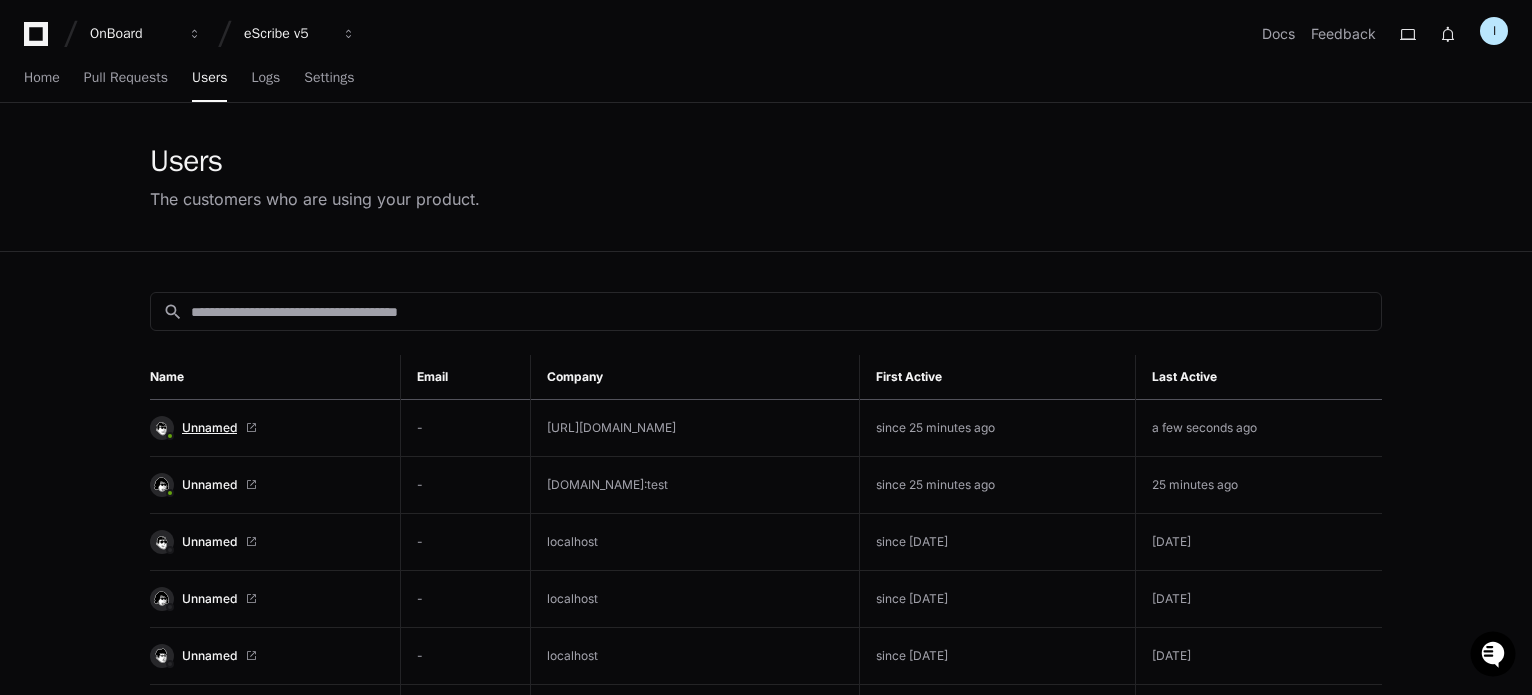 click on "Unnamed" 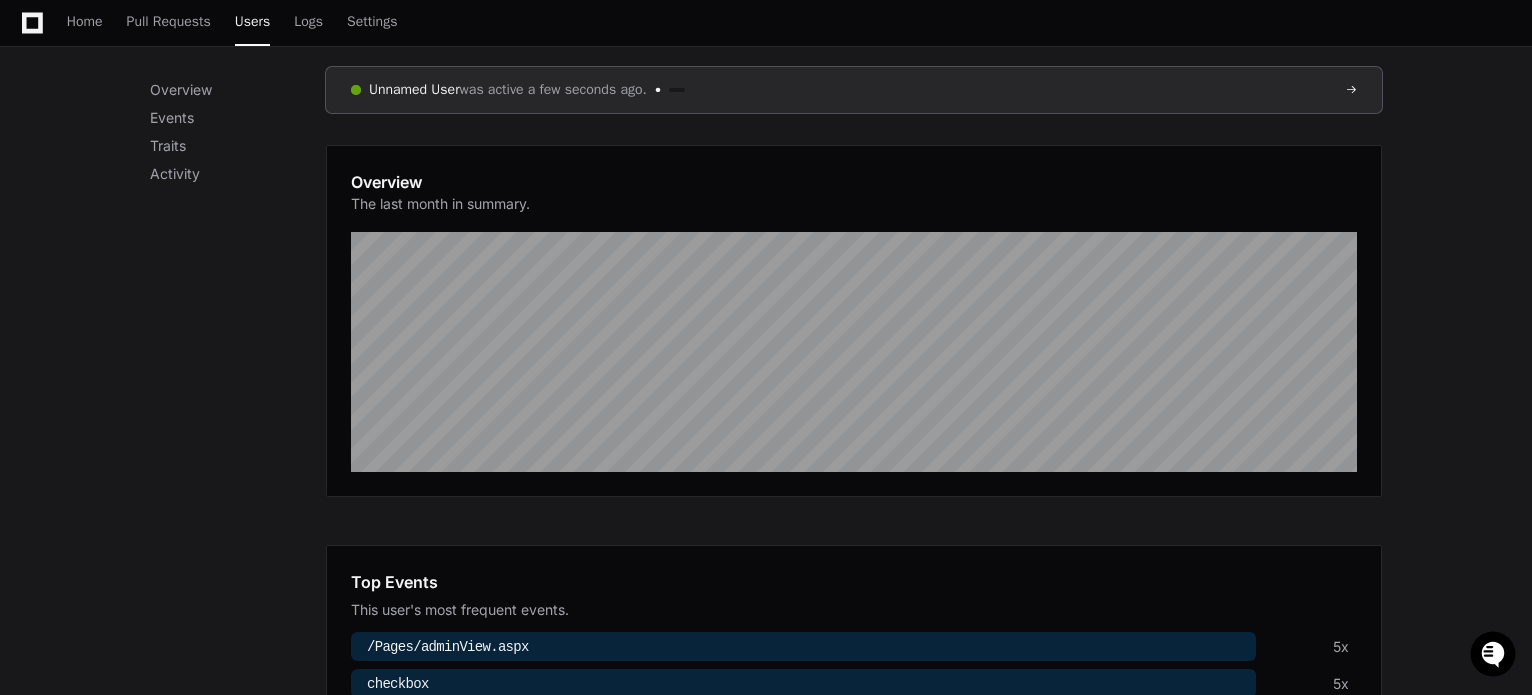 scroll, scrollTop: 0, scrollLeft: 0, axis: both 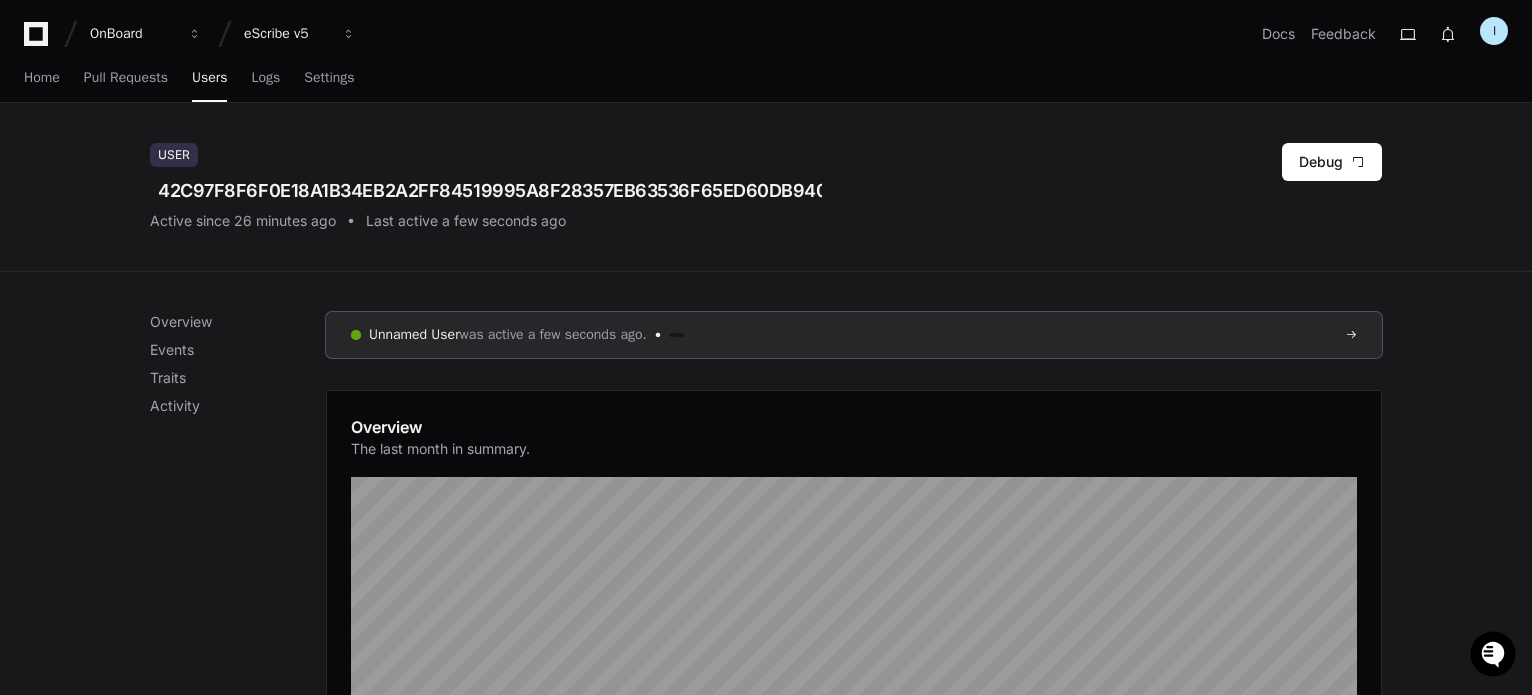 drag, startPoint x: 164, startPoint y: 188, endPoint x: 894, endPoint y: 188, distance: 730 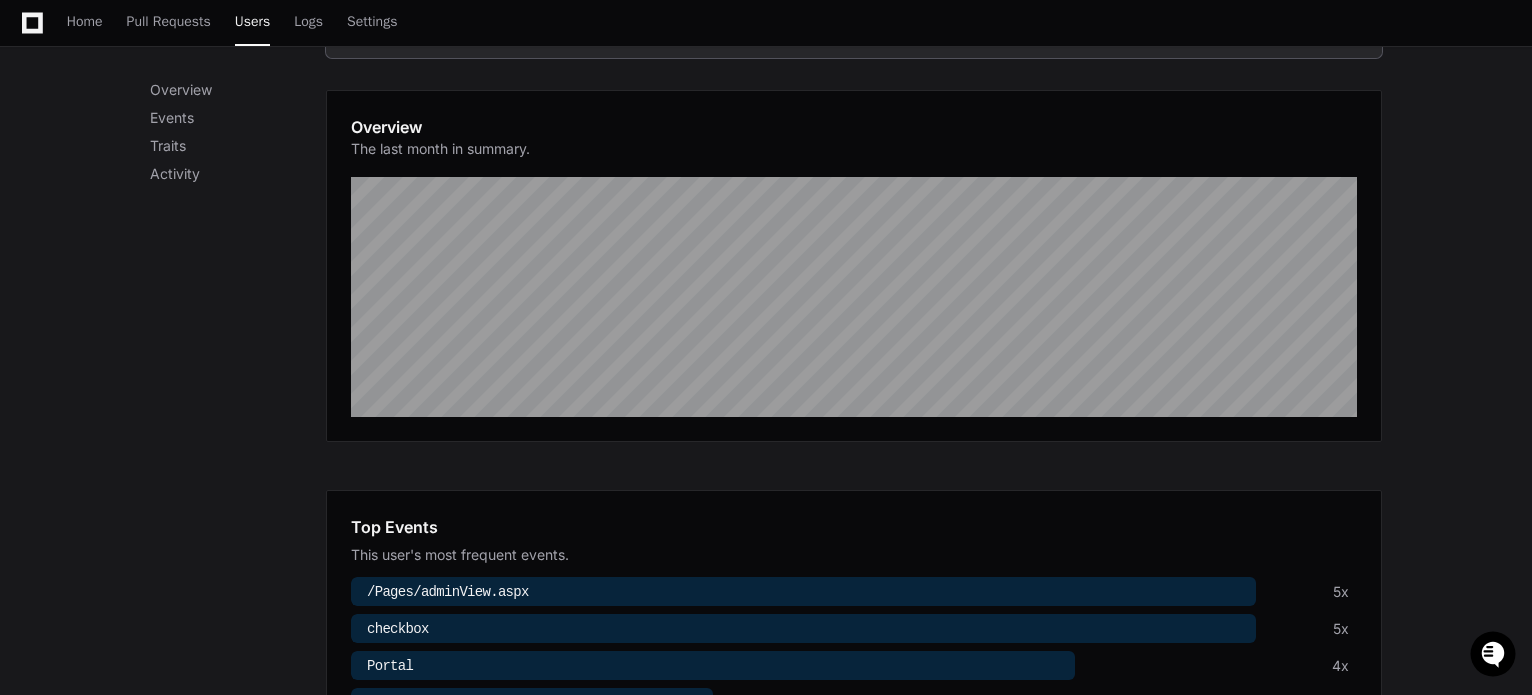 scroll, scrollTop: 0, scrollLeft: 0, axis: both 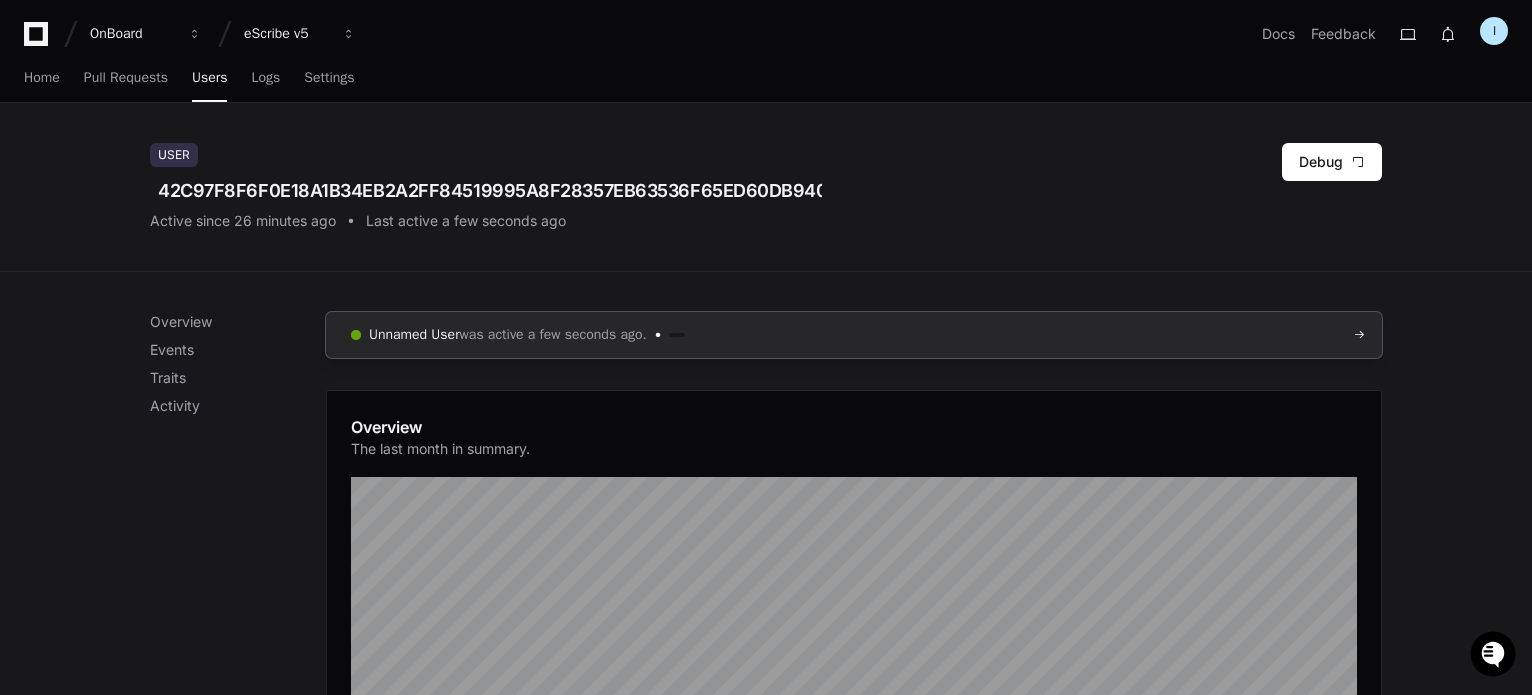 click on "Unnamed User  was active a few seconds ago." 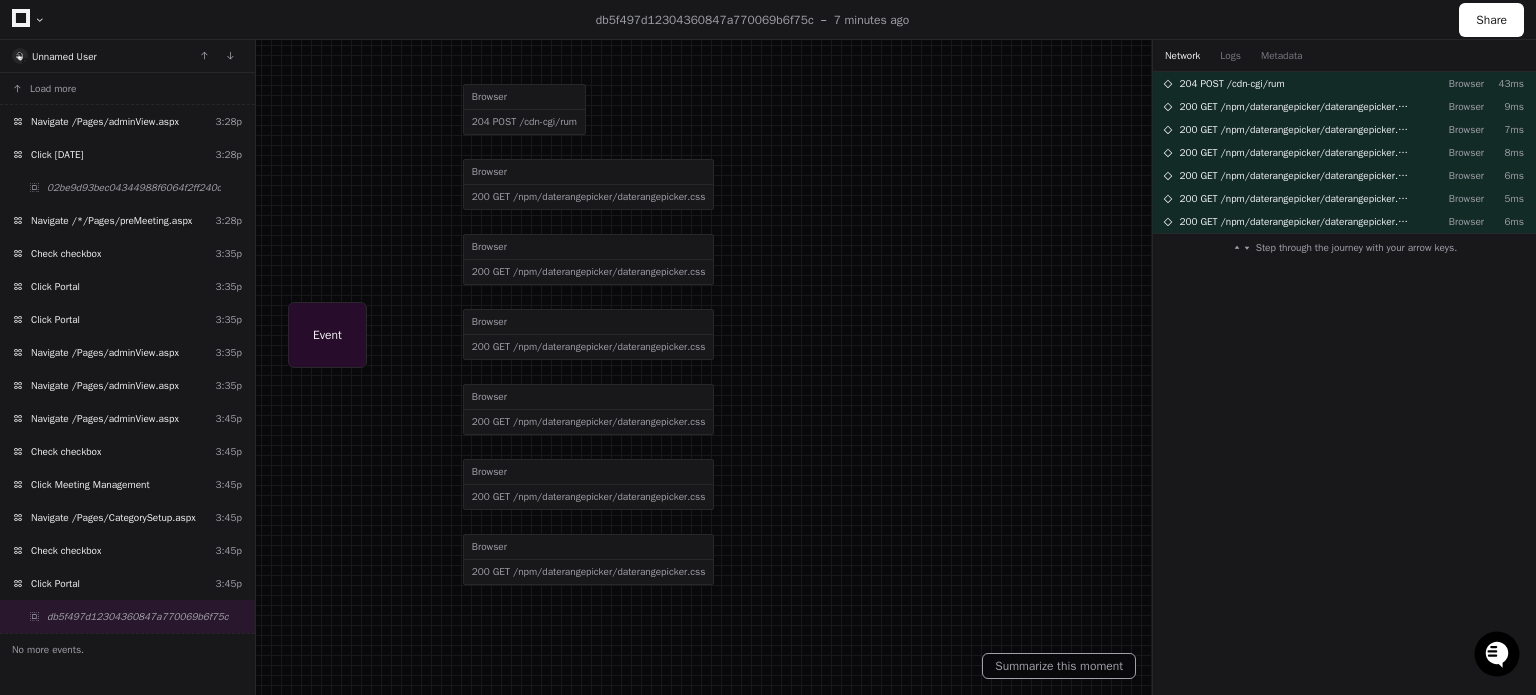 click 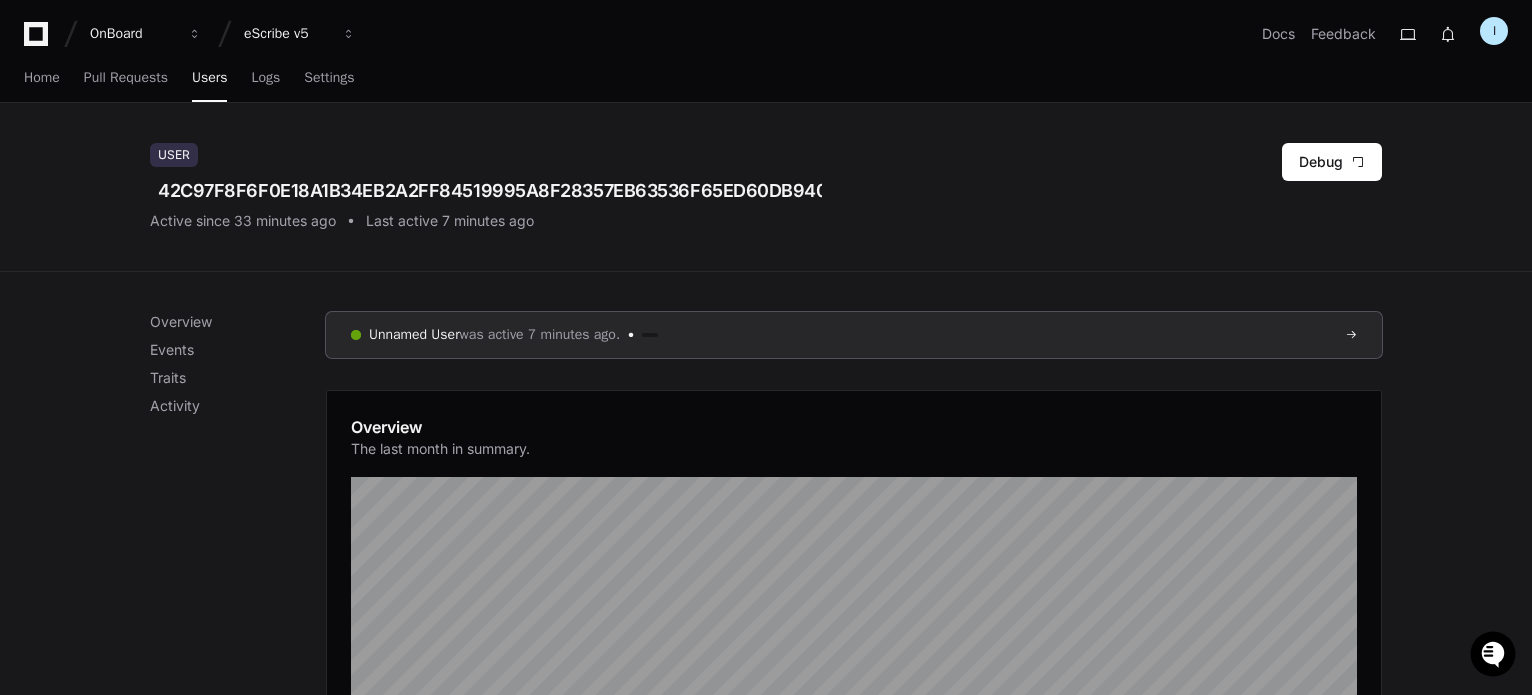 click 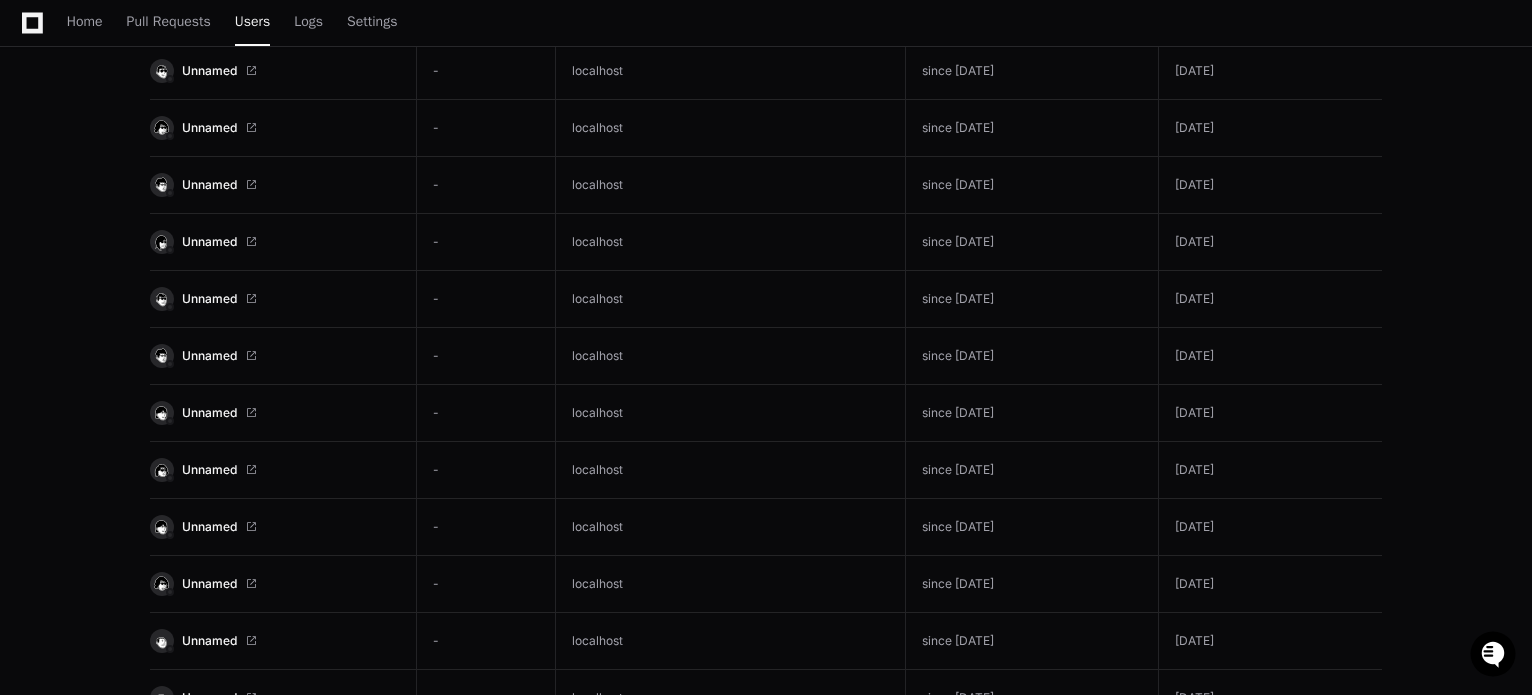 scroll, scrollTop: 211, scrollLeft: 0, axis: vertical 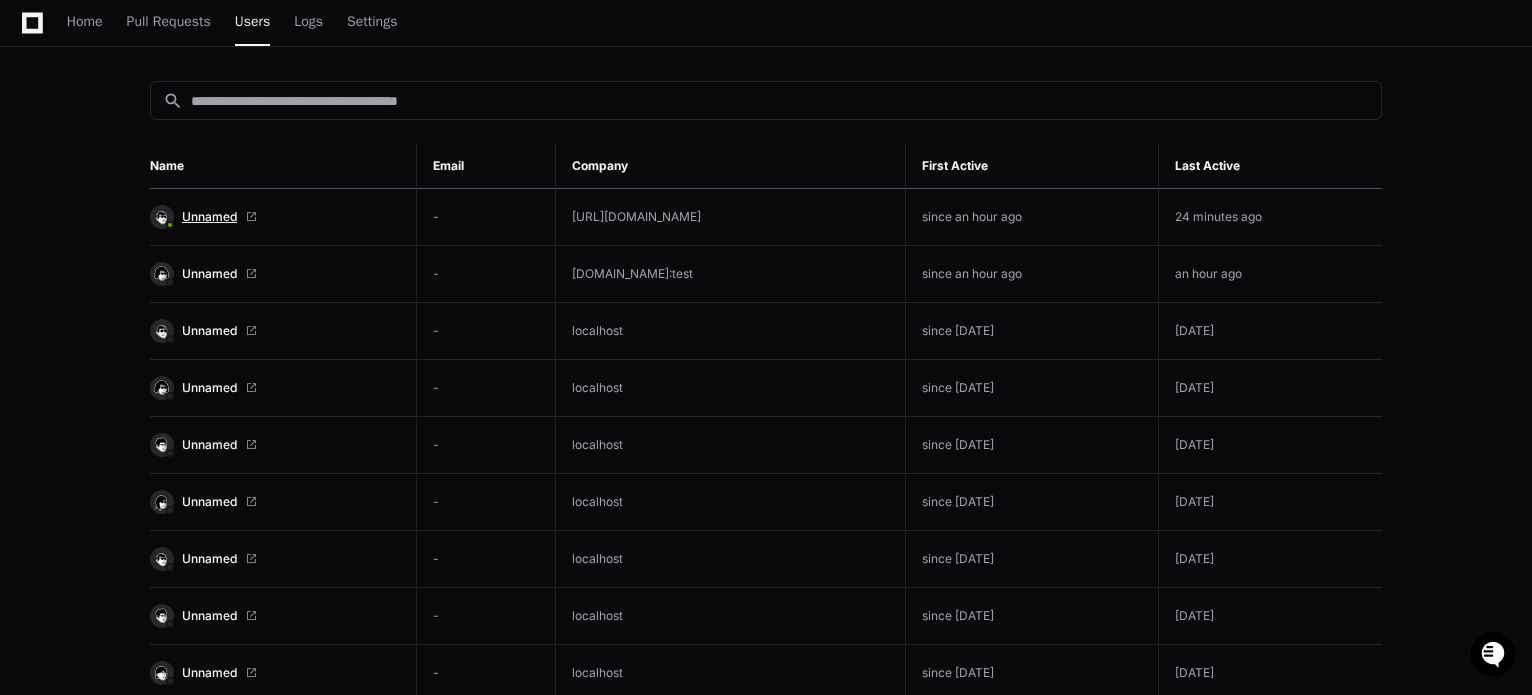 click on "Unnamed" 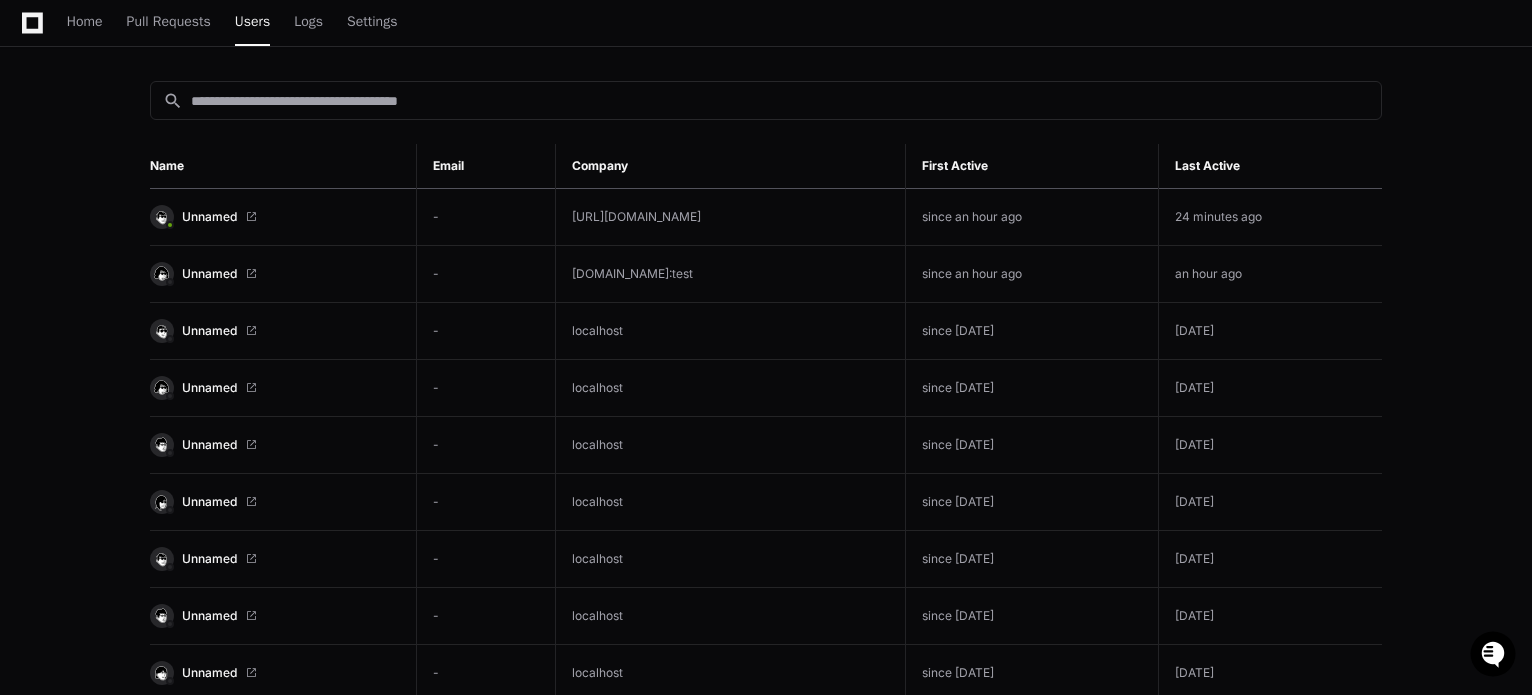 click 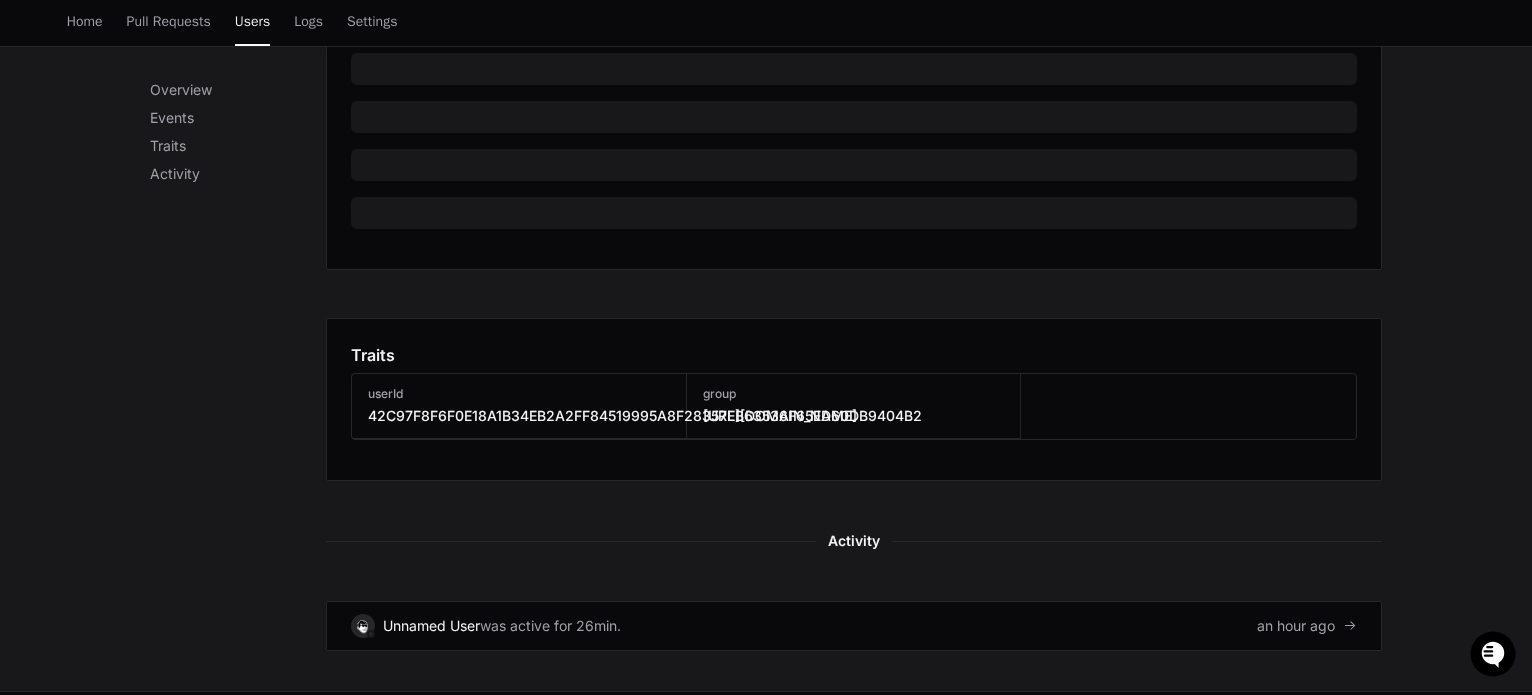 scroll, scrollTop: 925, scrollLeft: 0, axis: vertical 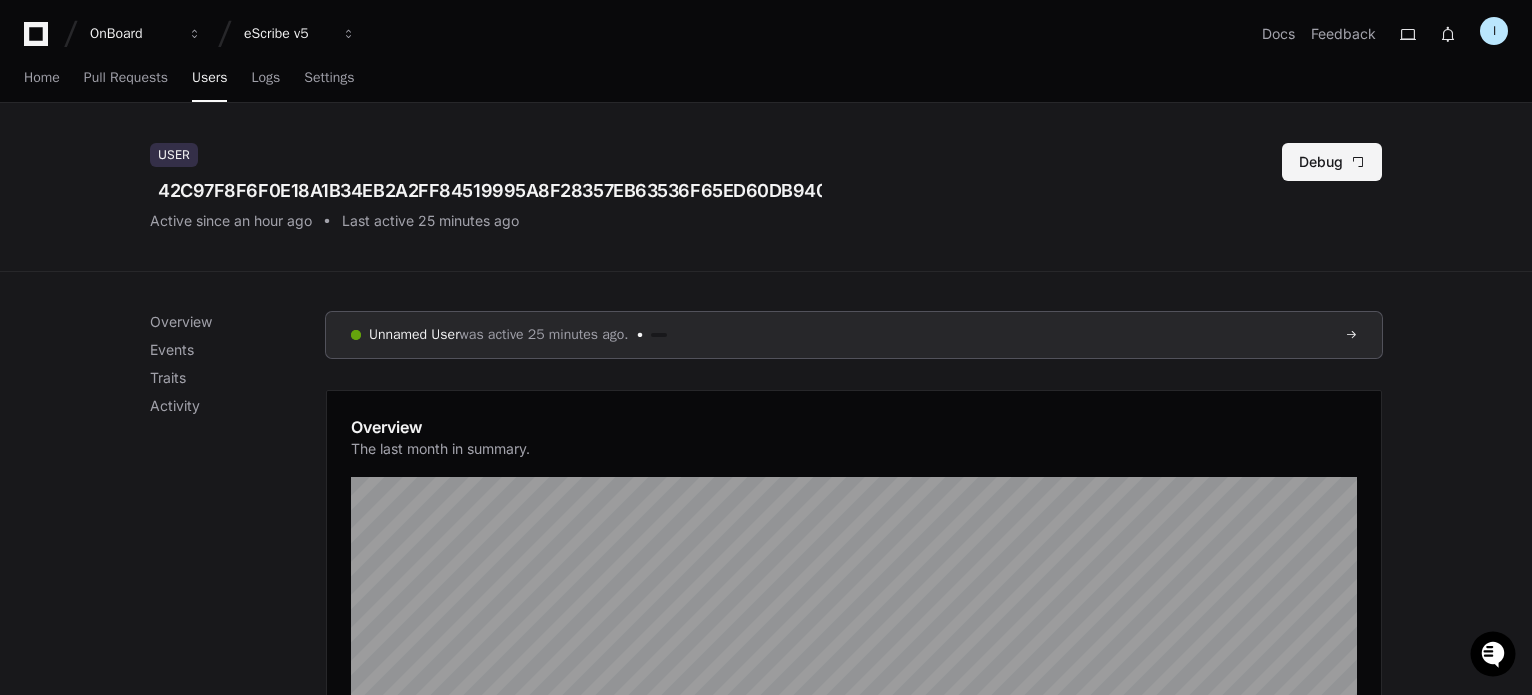 click on "Debug" 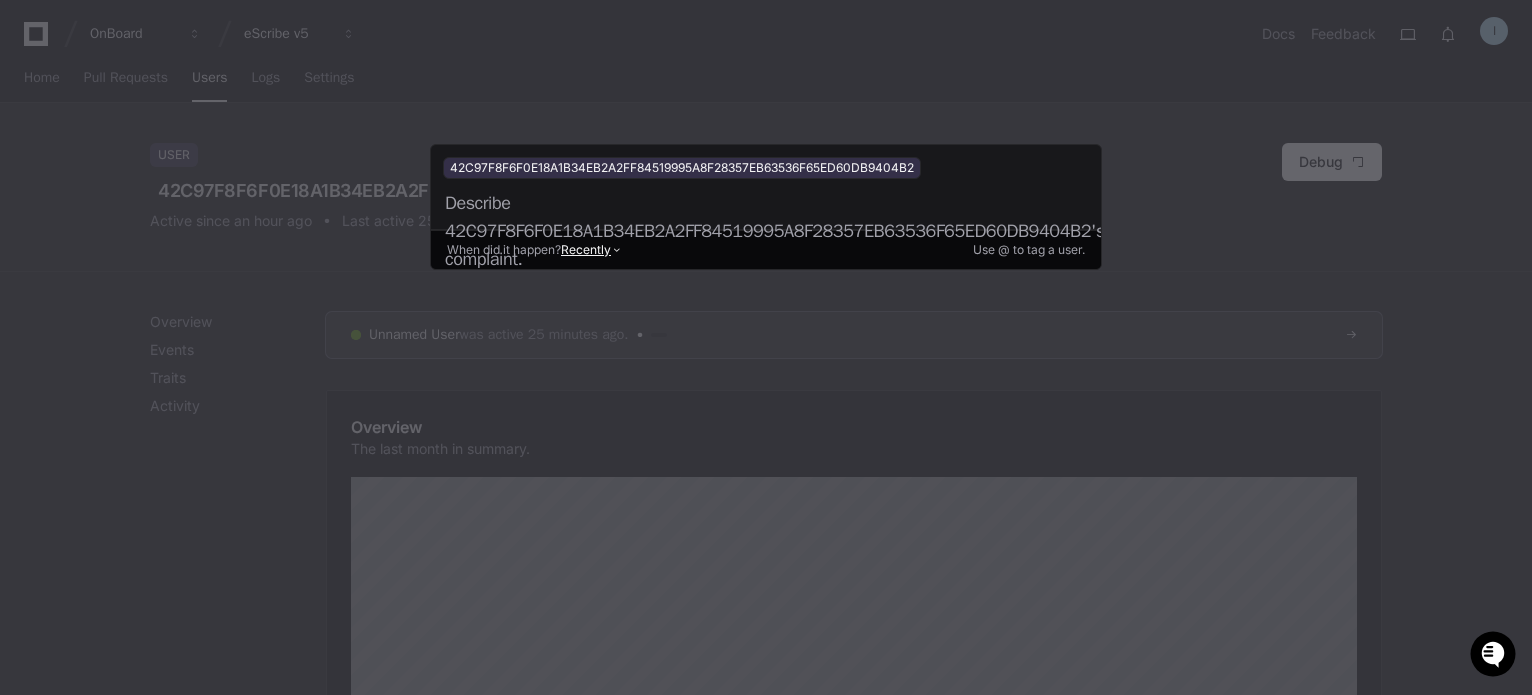 click on "Recently" at bounding box center (586, 250) 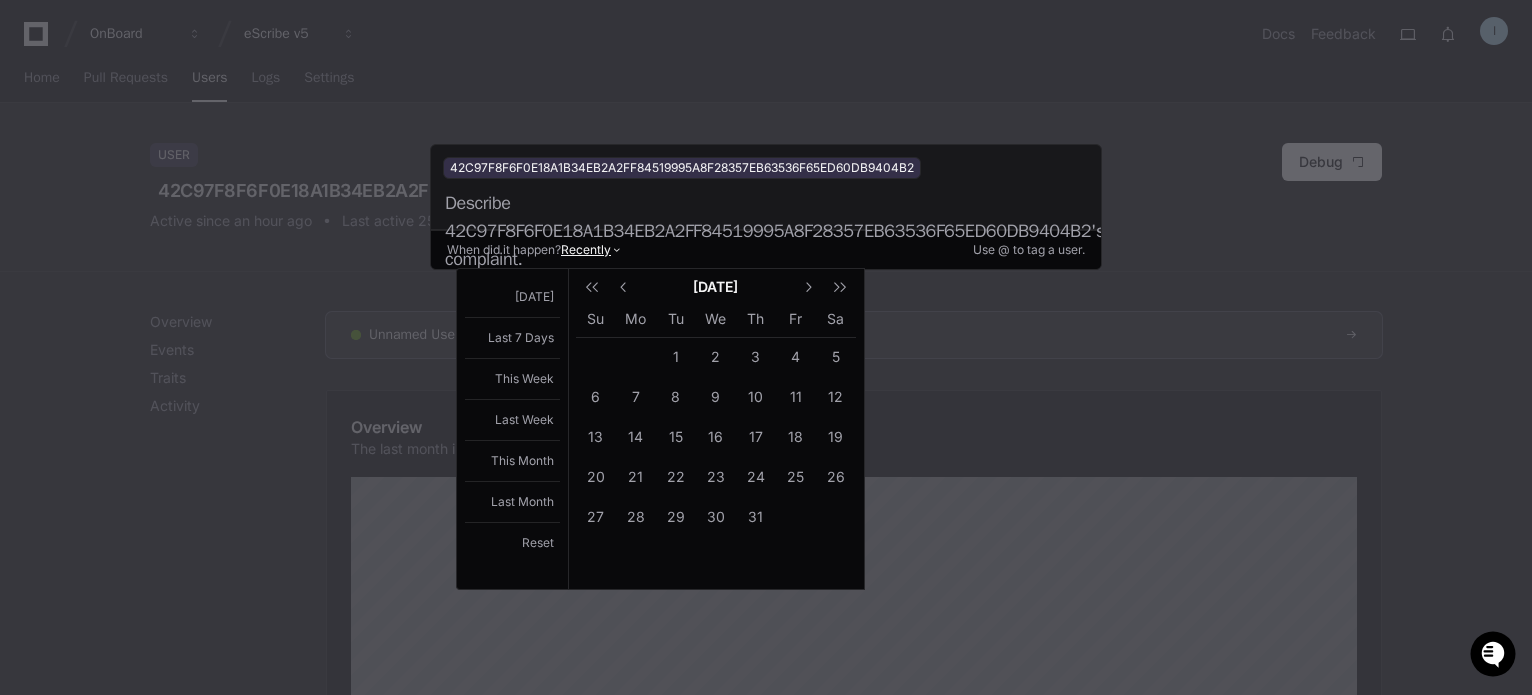click at bounding box center [766, 347] 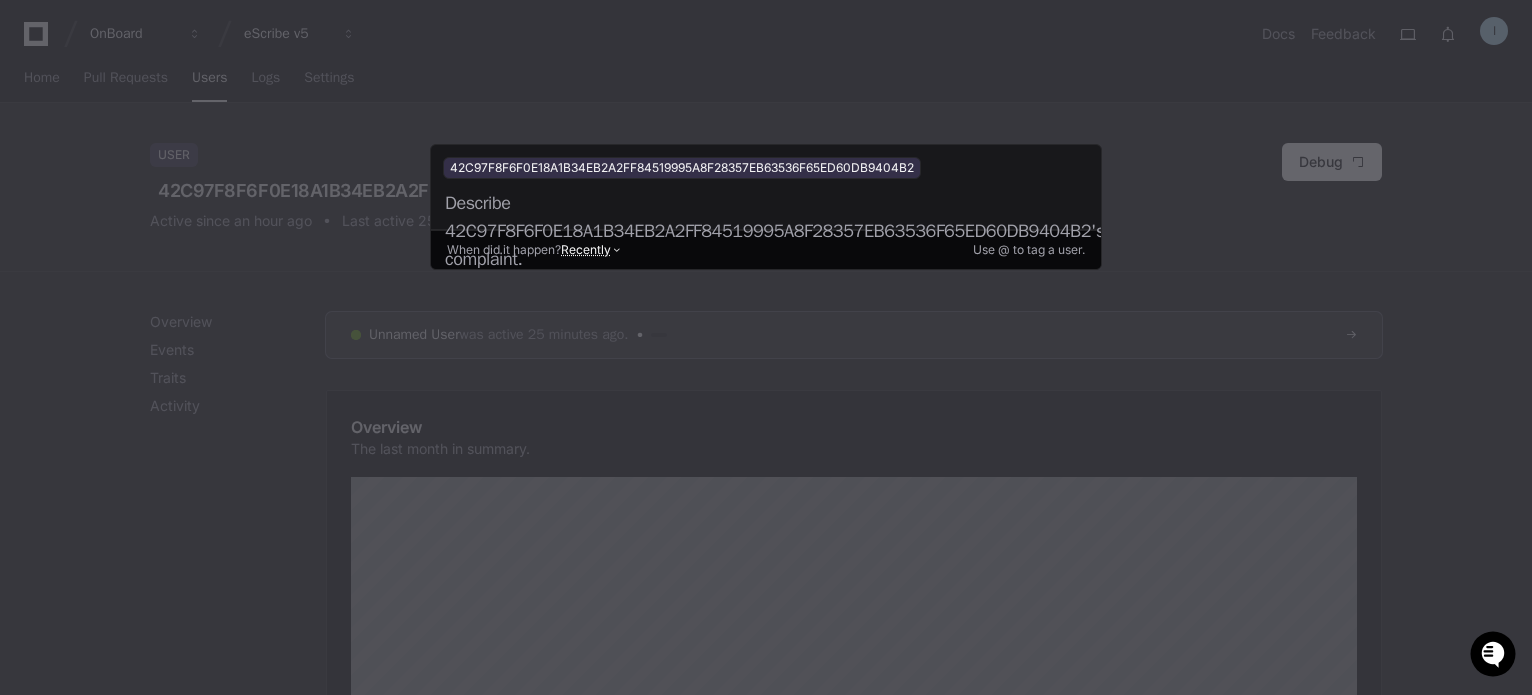 click at bounding box center [766, 347] 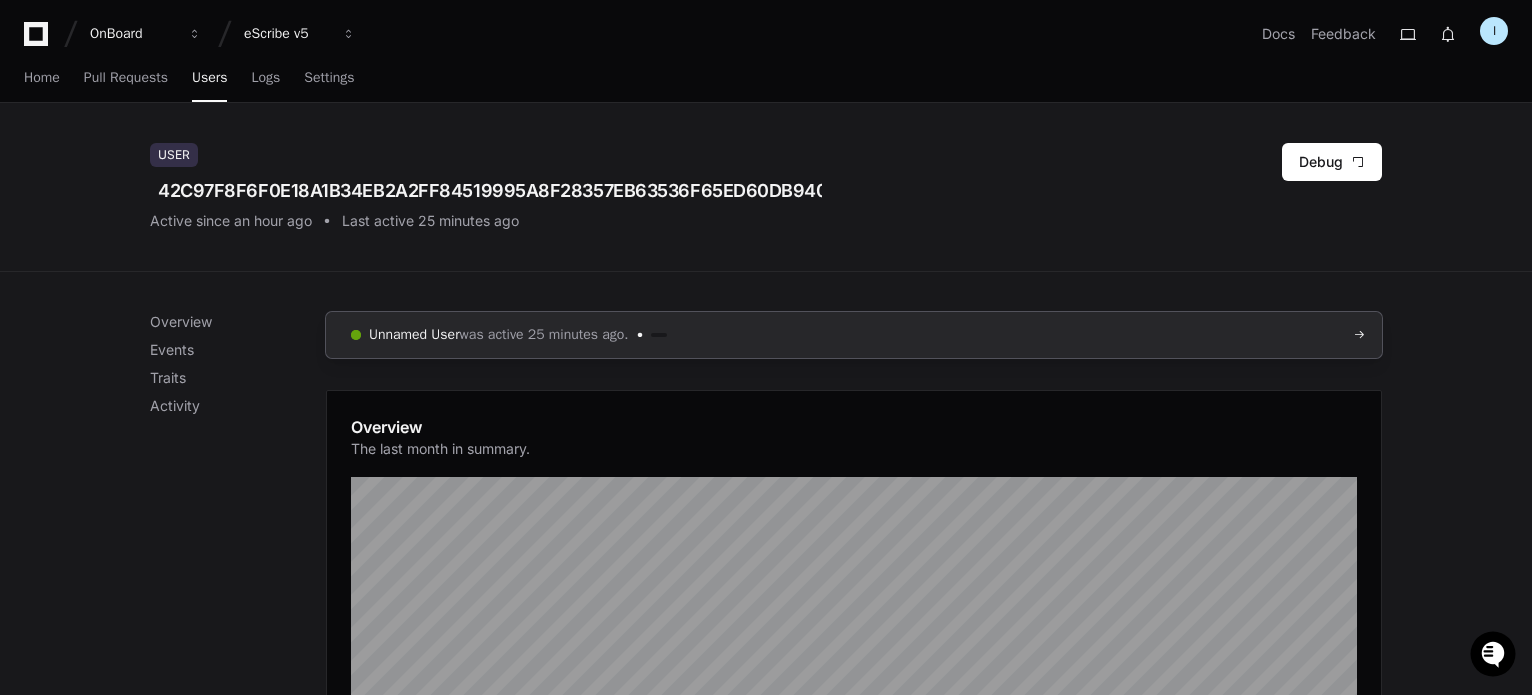 click 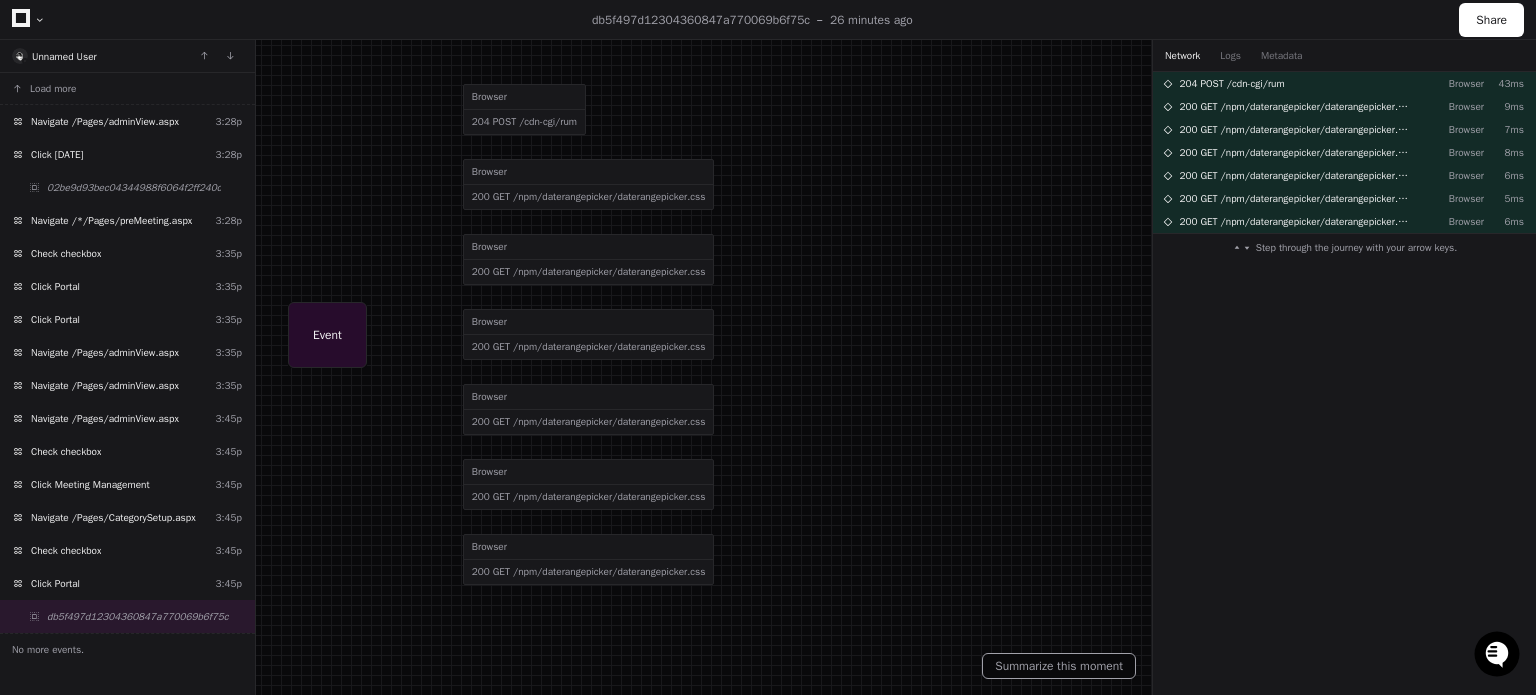 click on "Unnamed User" 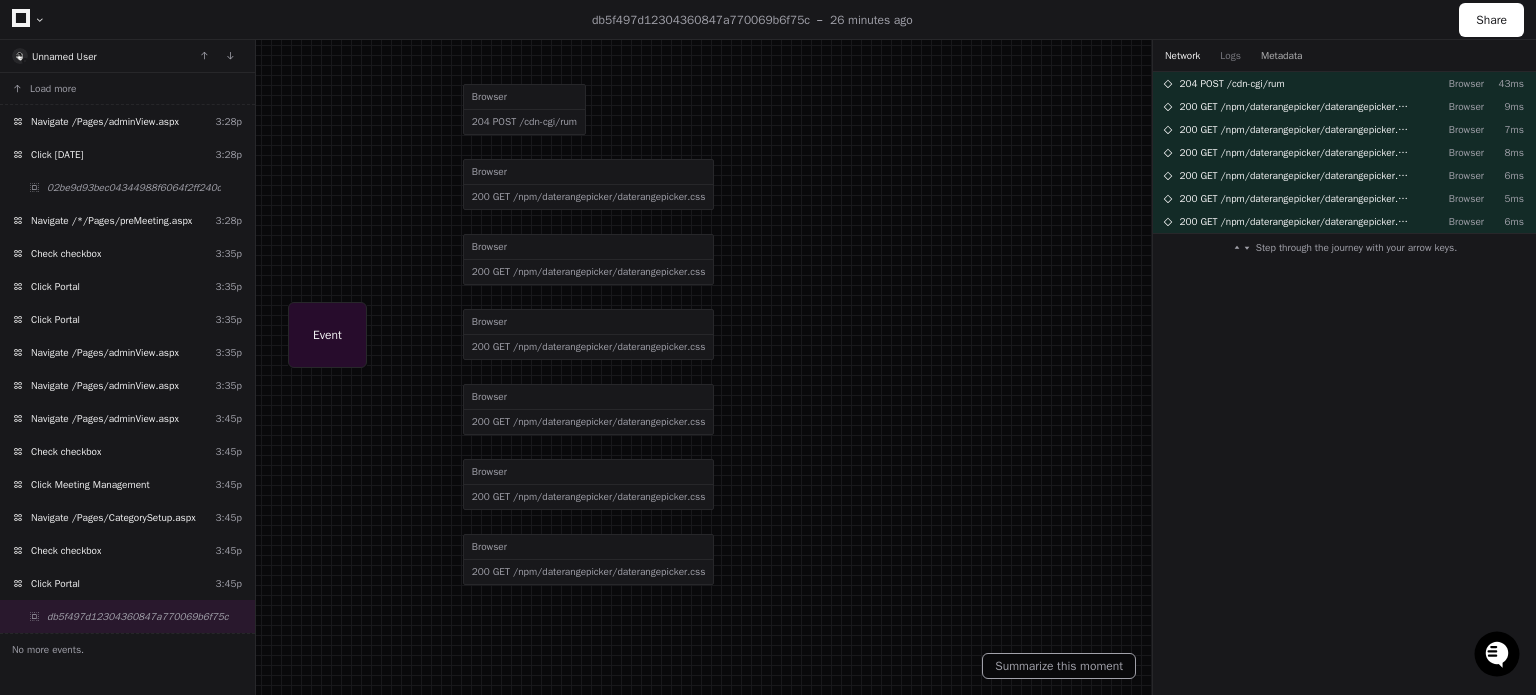 click on "Metadata" 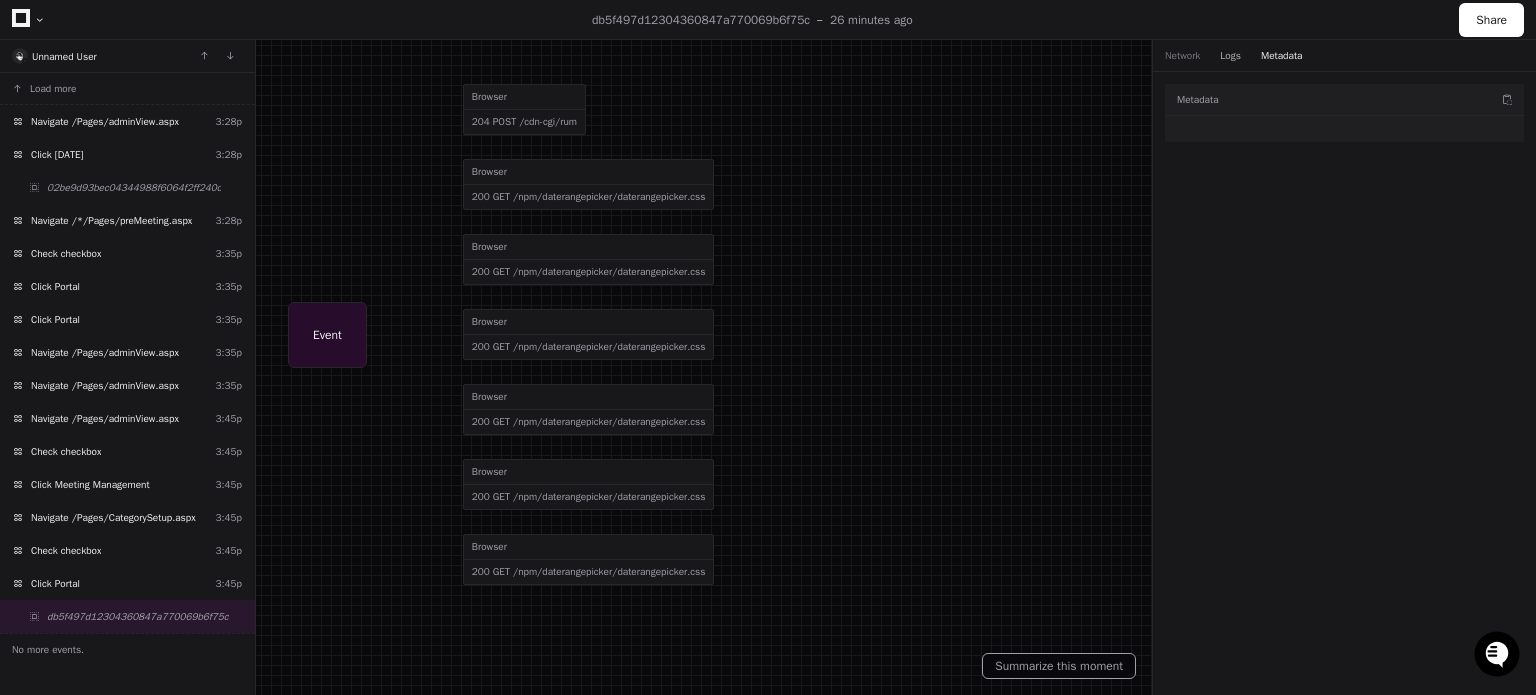 click on "Logs" 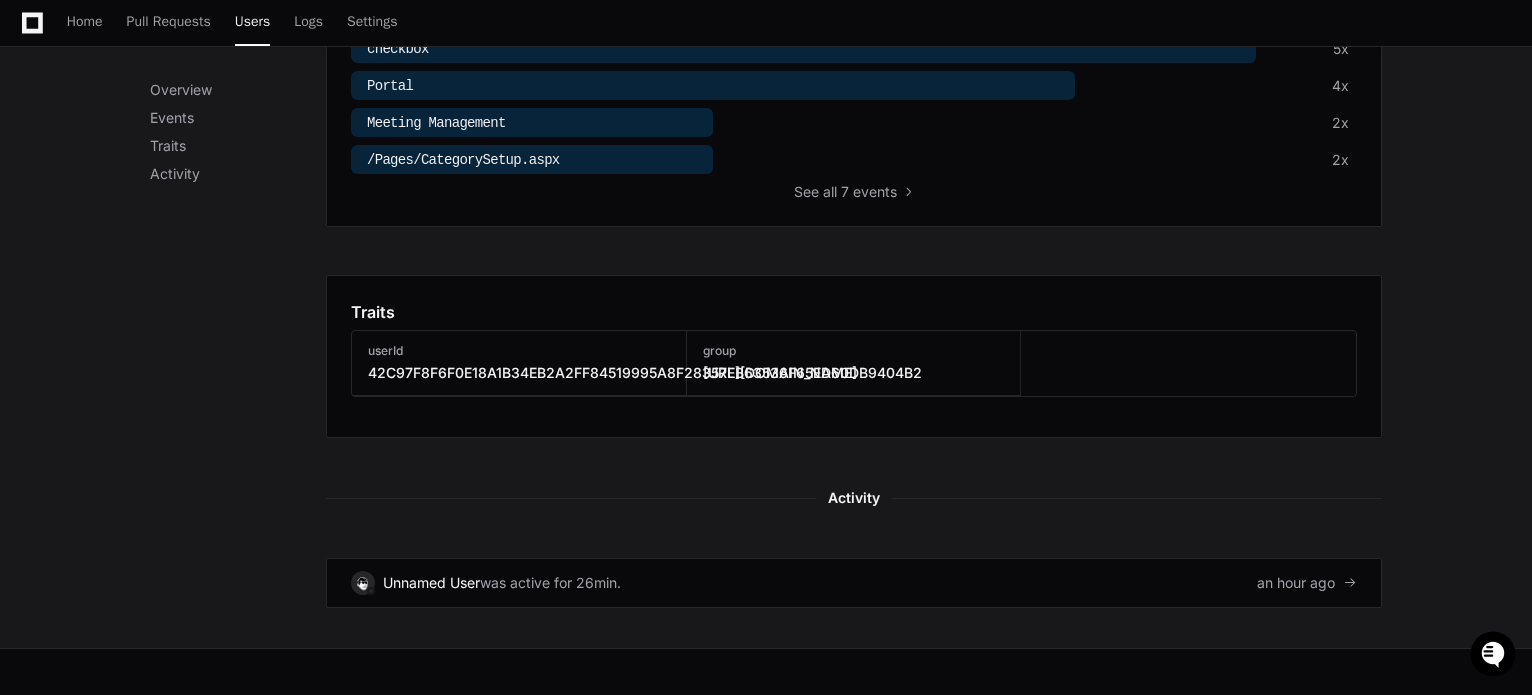 scroll, scrollTop: 945, scrollLeft: 0, axis: vertical 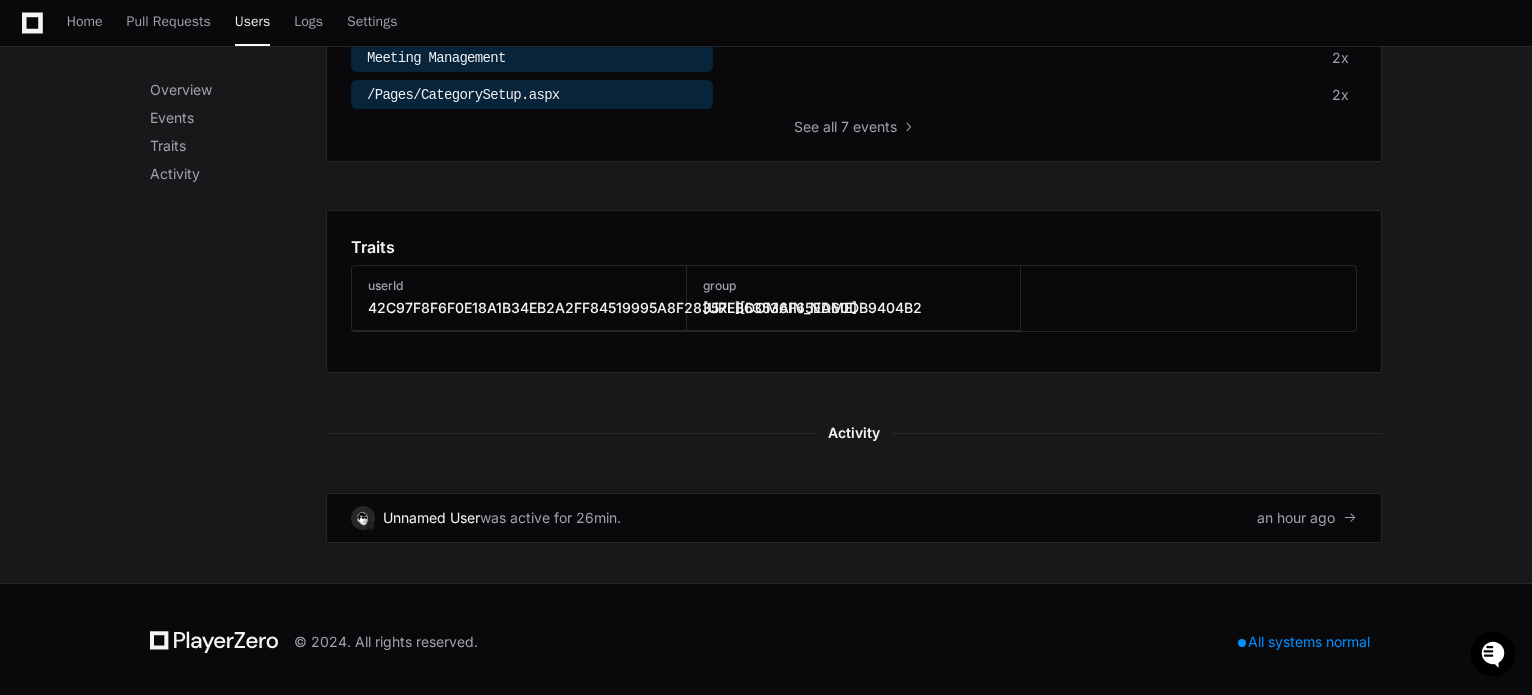 click on "https://qvm2.escribemeetings.com" at bounding box center (780, 308) 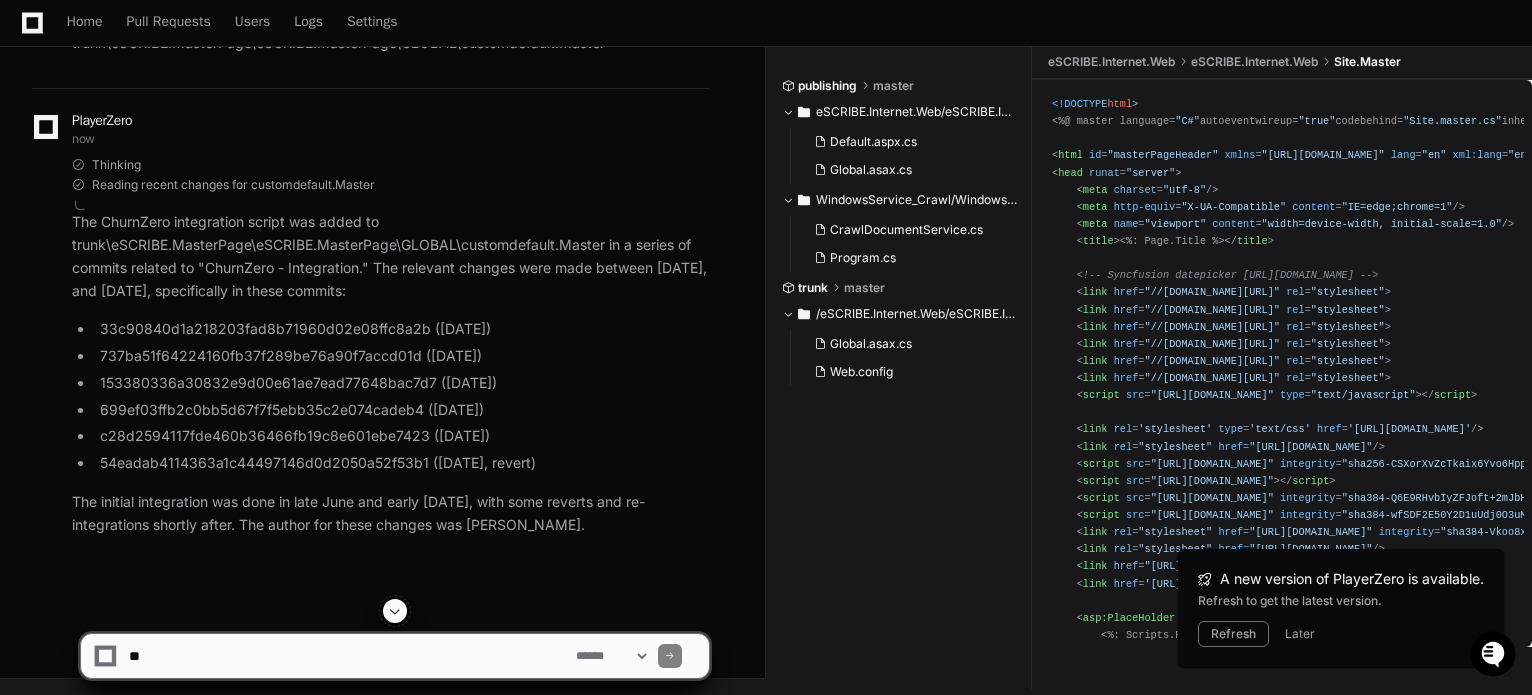 scroll, scrollTop: 7712, scrollLeft: 0, axis: vertical 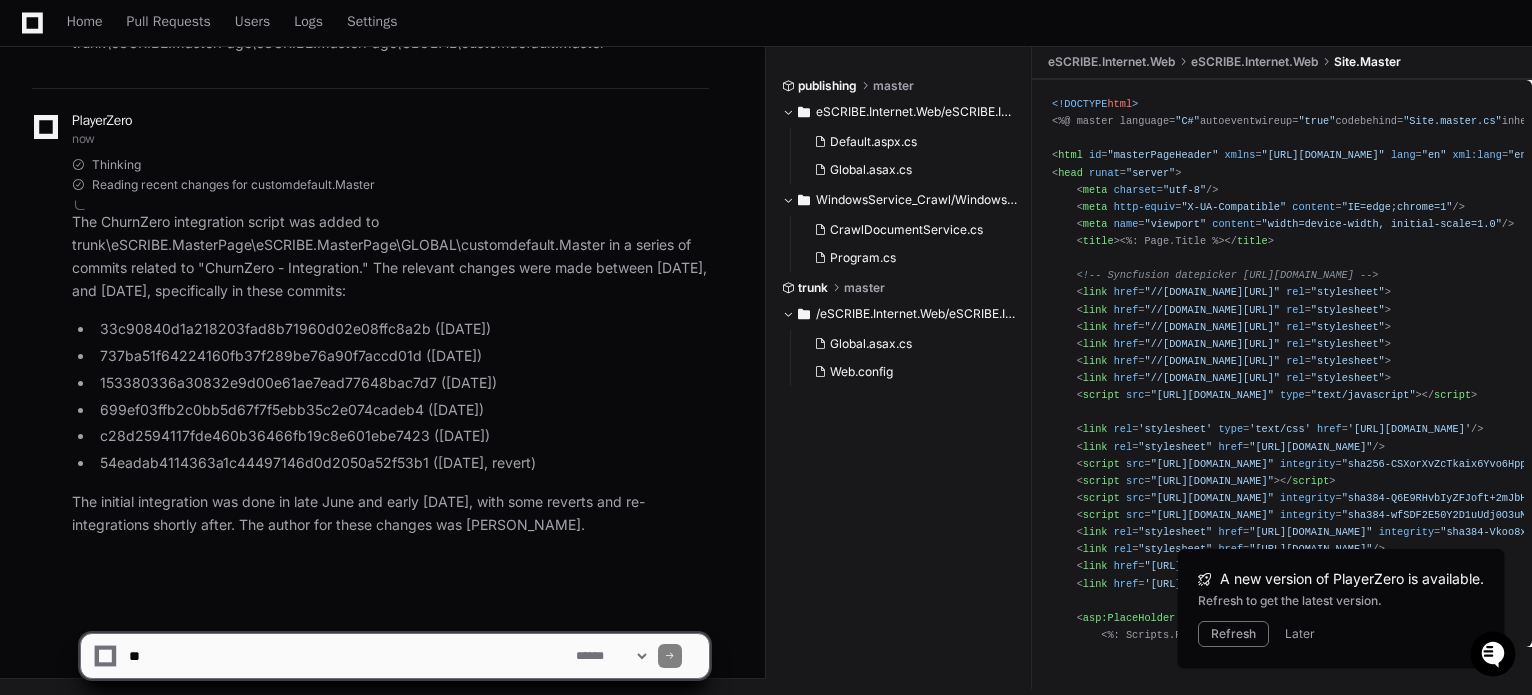 click 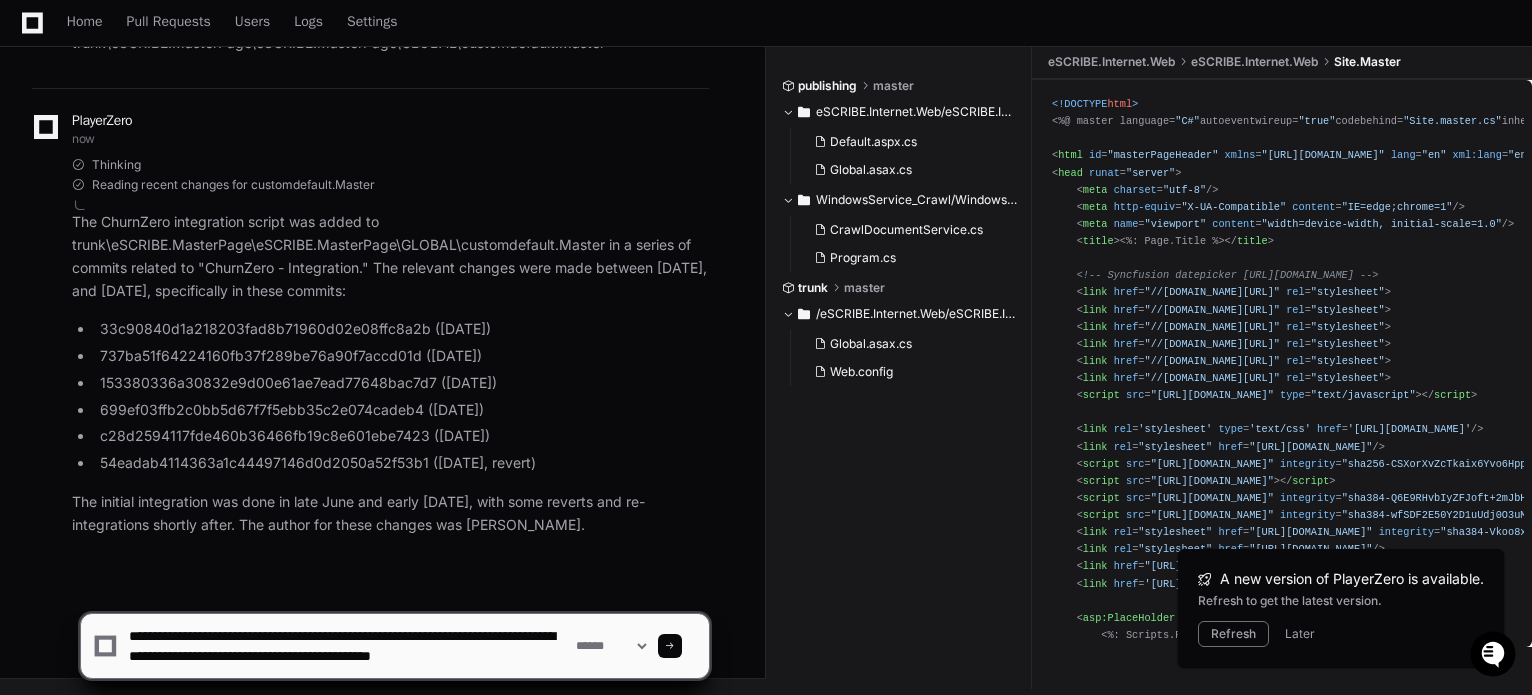 scroll, scrollTop: 6, scrollLeft: 0, axis: vertical 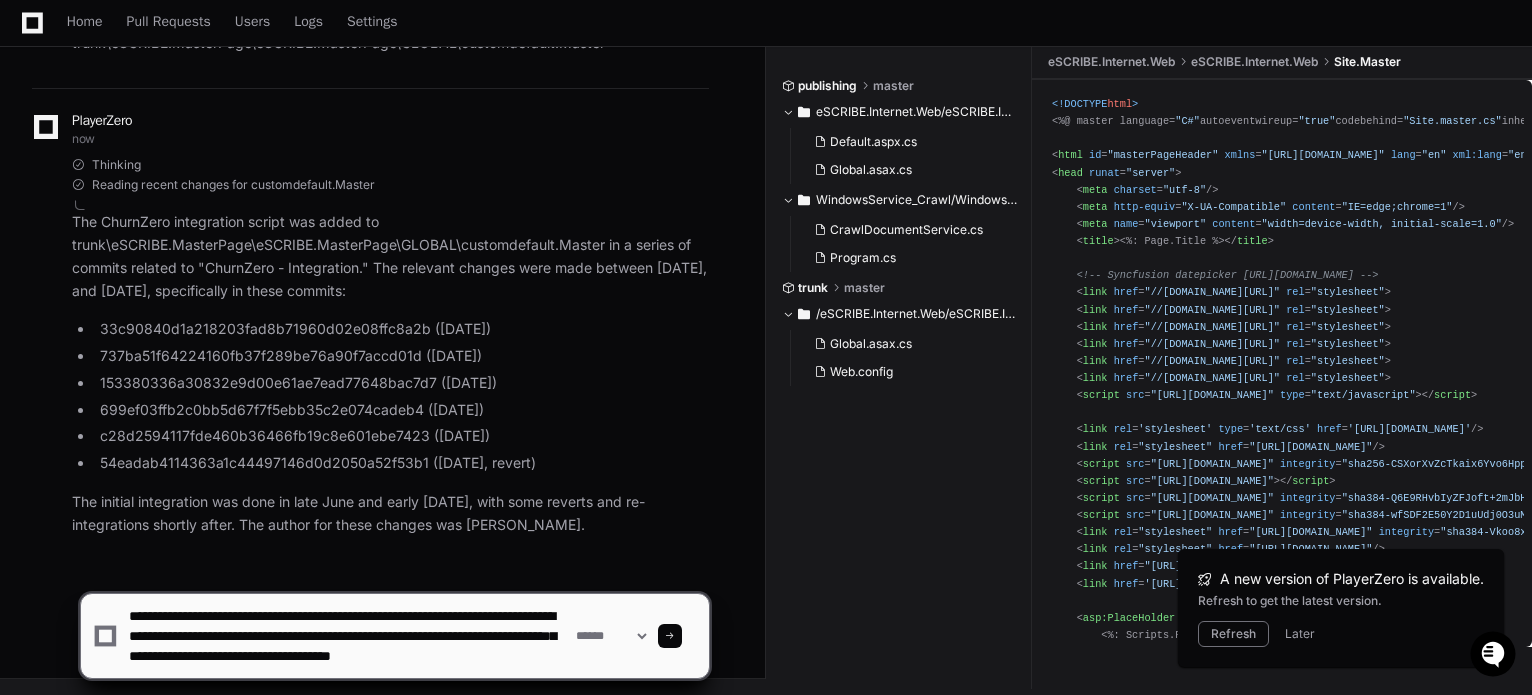 click 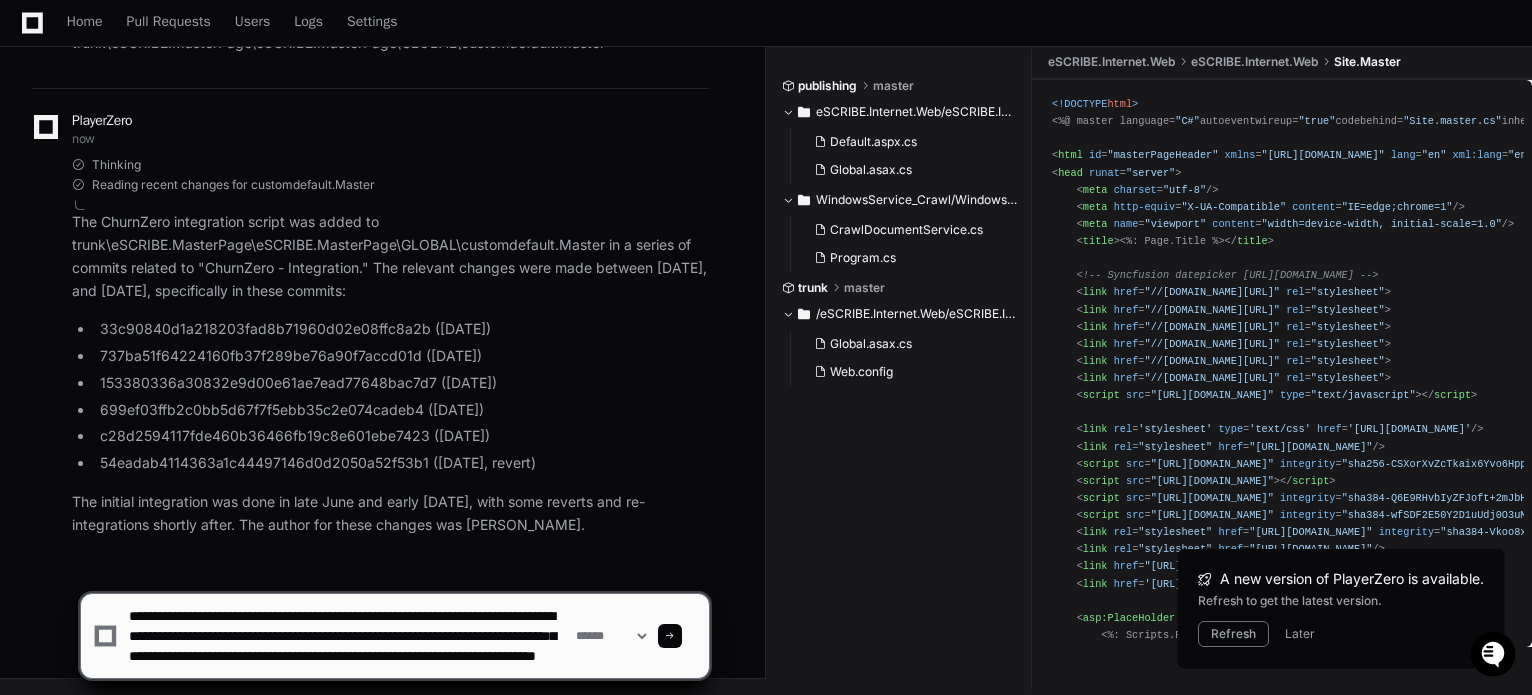 type on "**********" 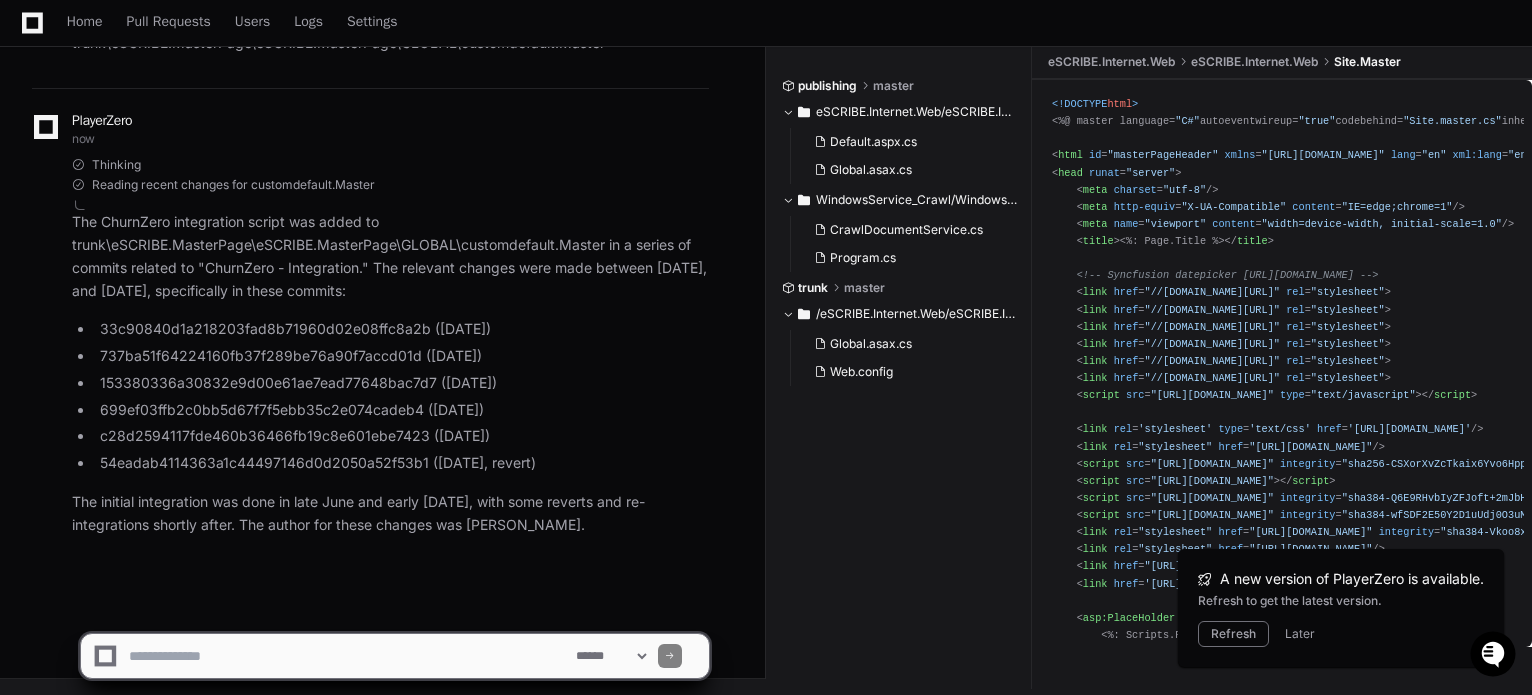 scroll, scrollTop: 0, scrollLeft: 0, axis: both 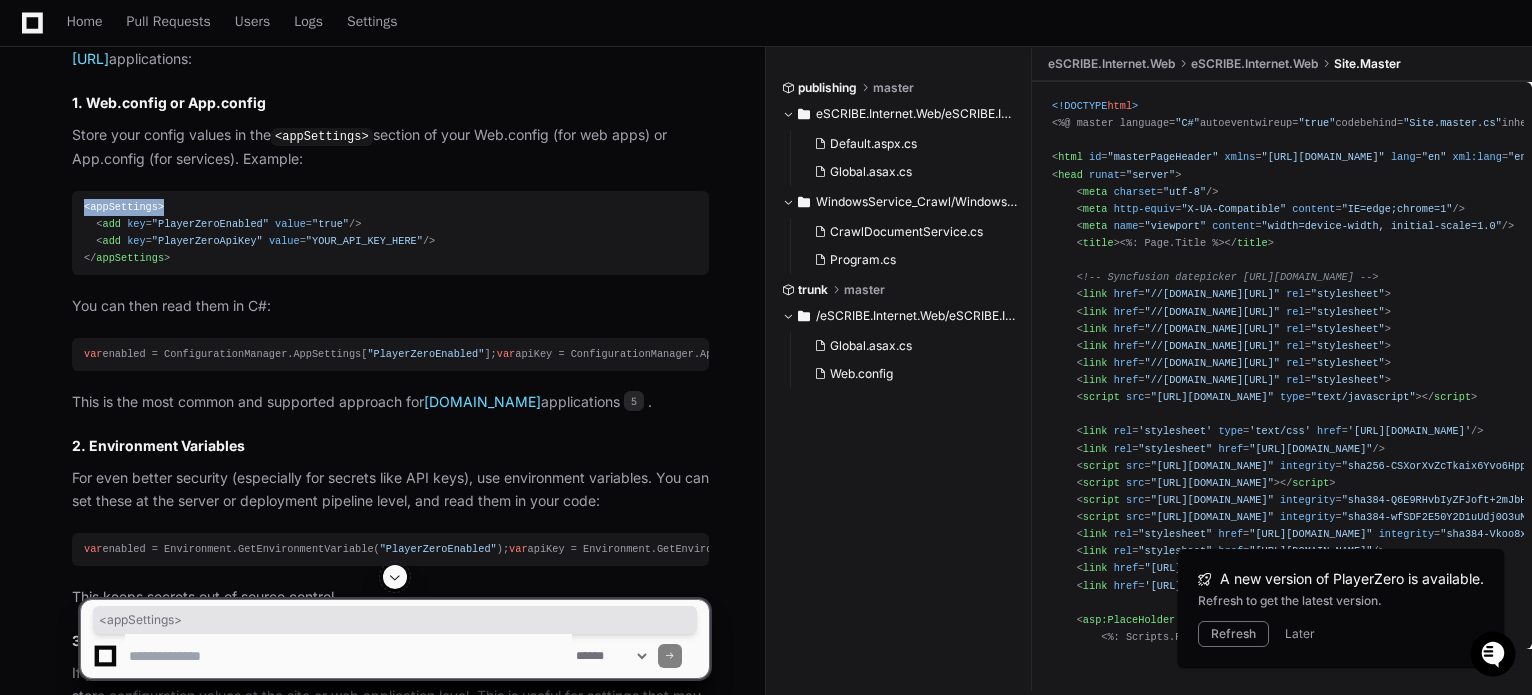 drag, startPoint x: 166, startPoint y: 445, endPoint x: 84, endPoint y: 445, distance: 82 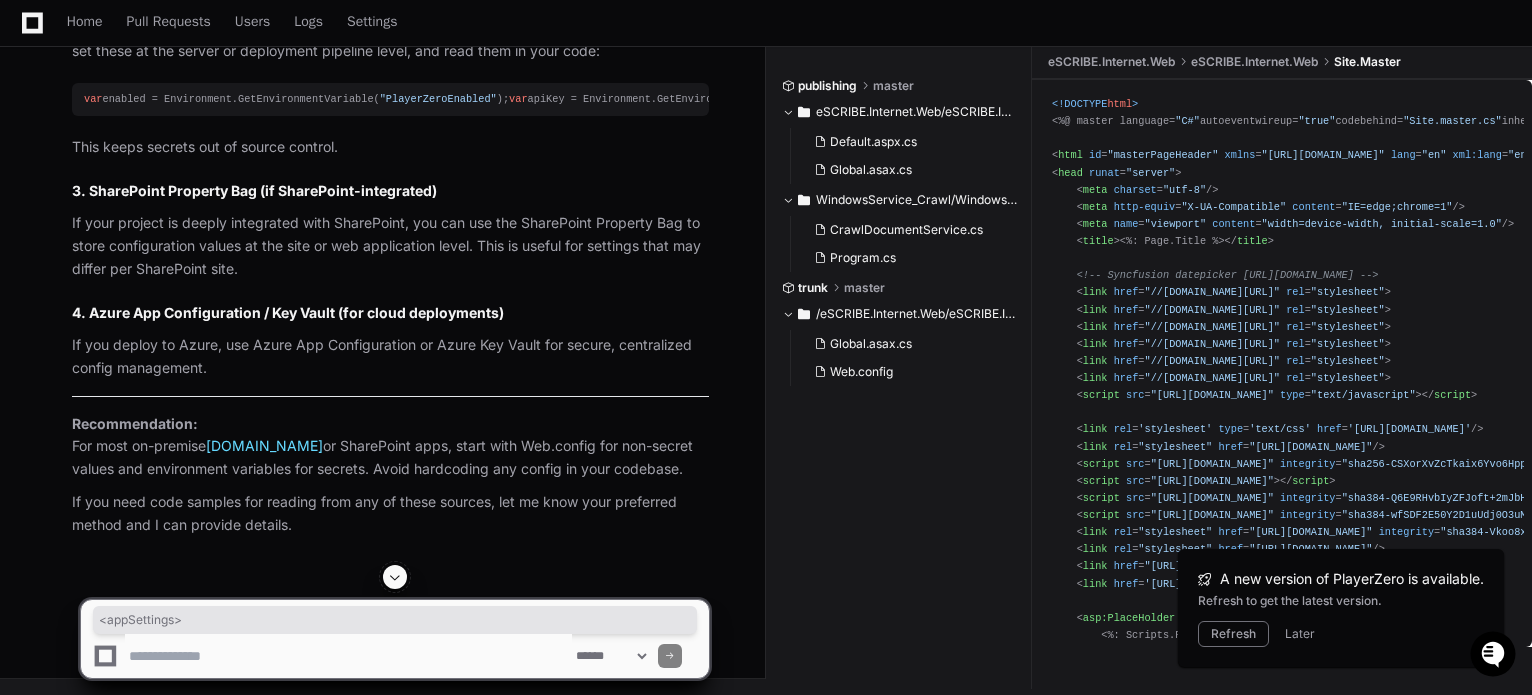 scroll, scrollTop: 9116, scrollLeft: 0, axis: vertical 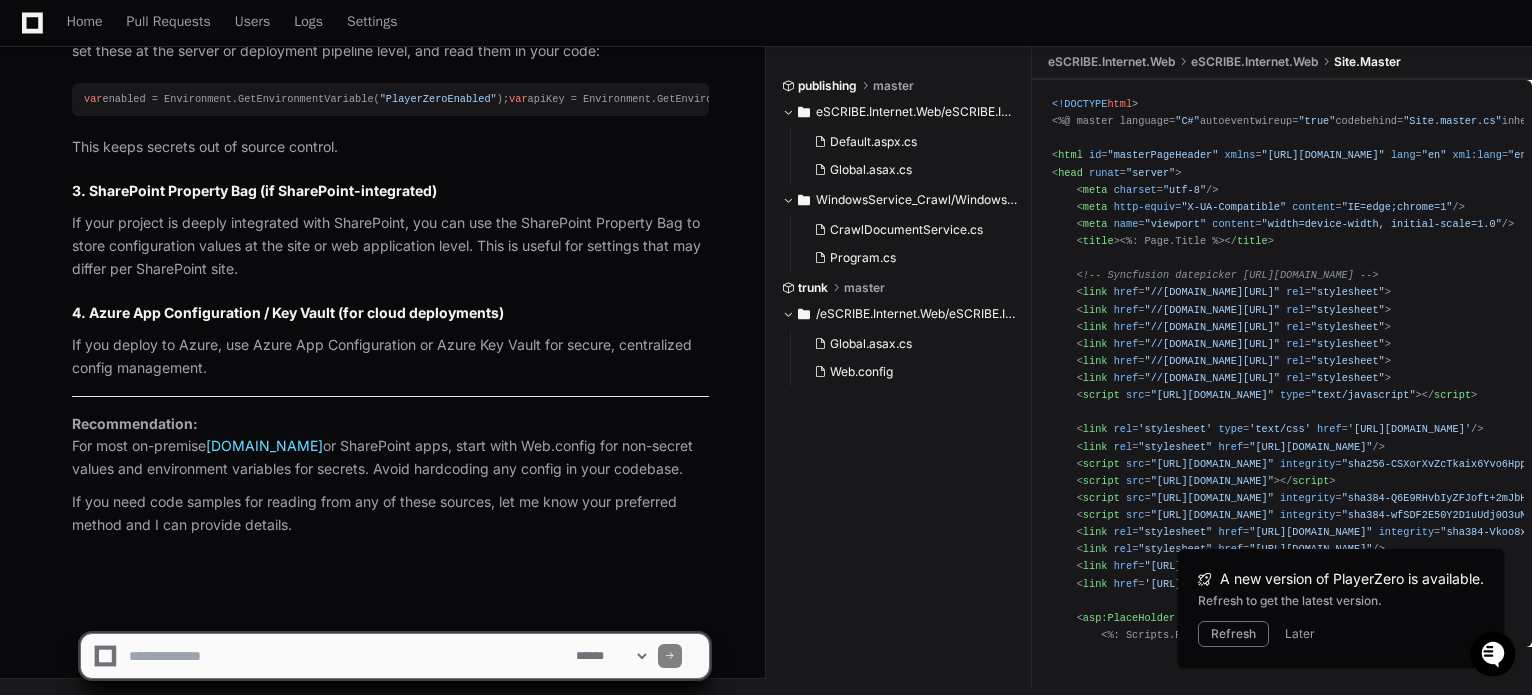 click on "**********" 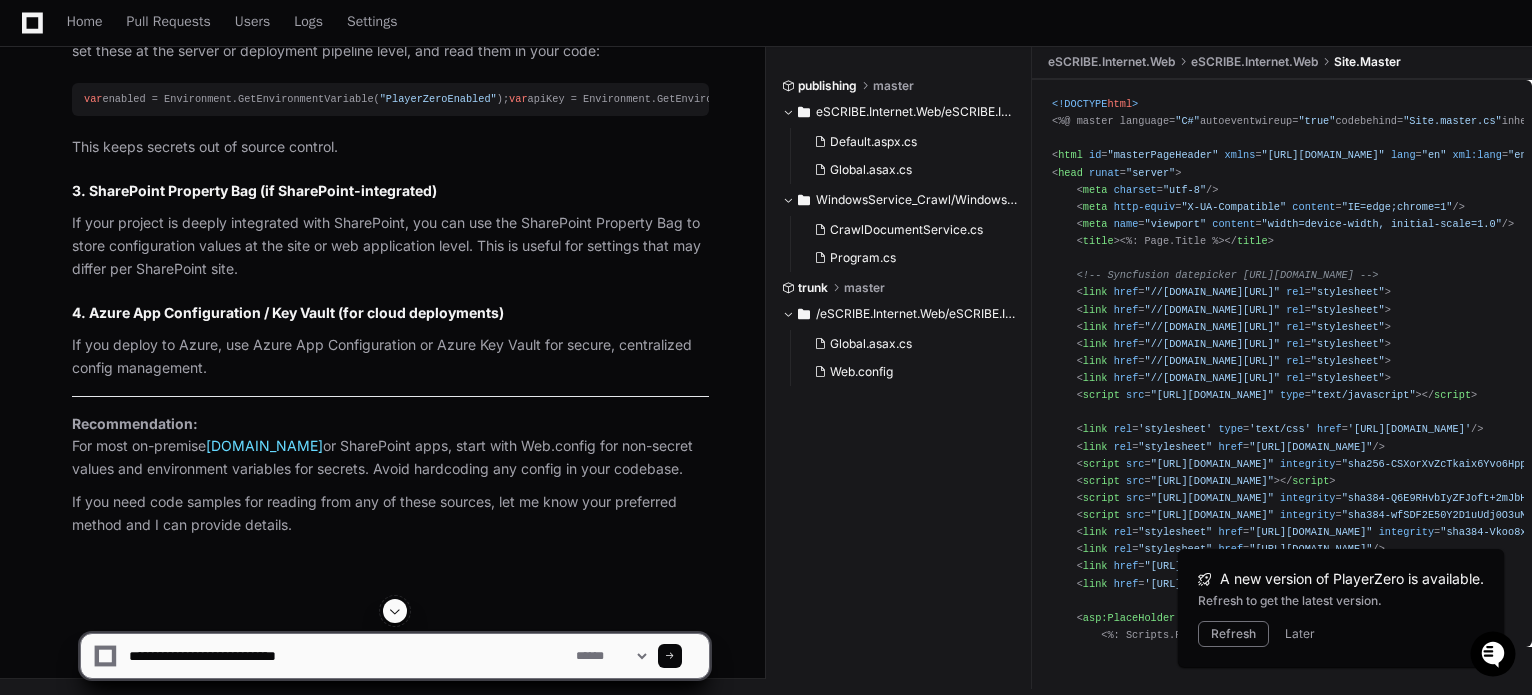 scroll, scrollTop: 9116, scrollLeft: 0, axis: vertical 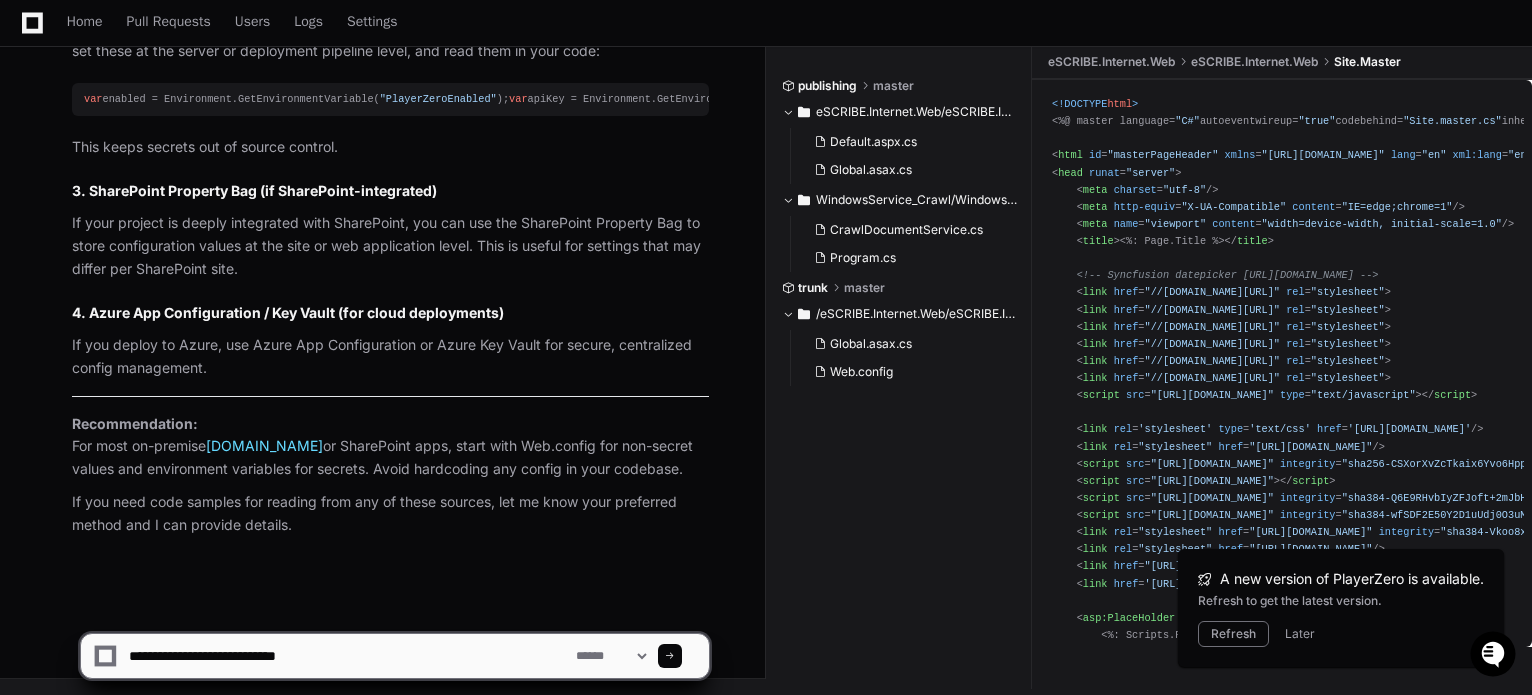click 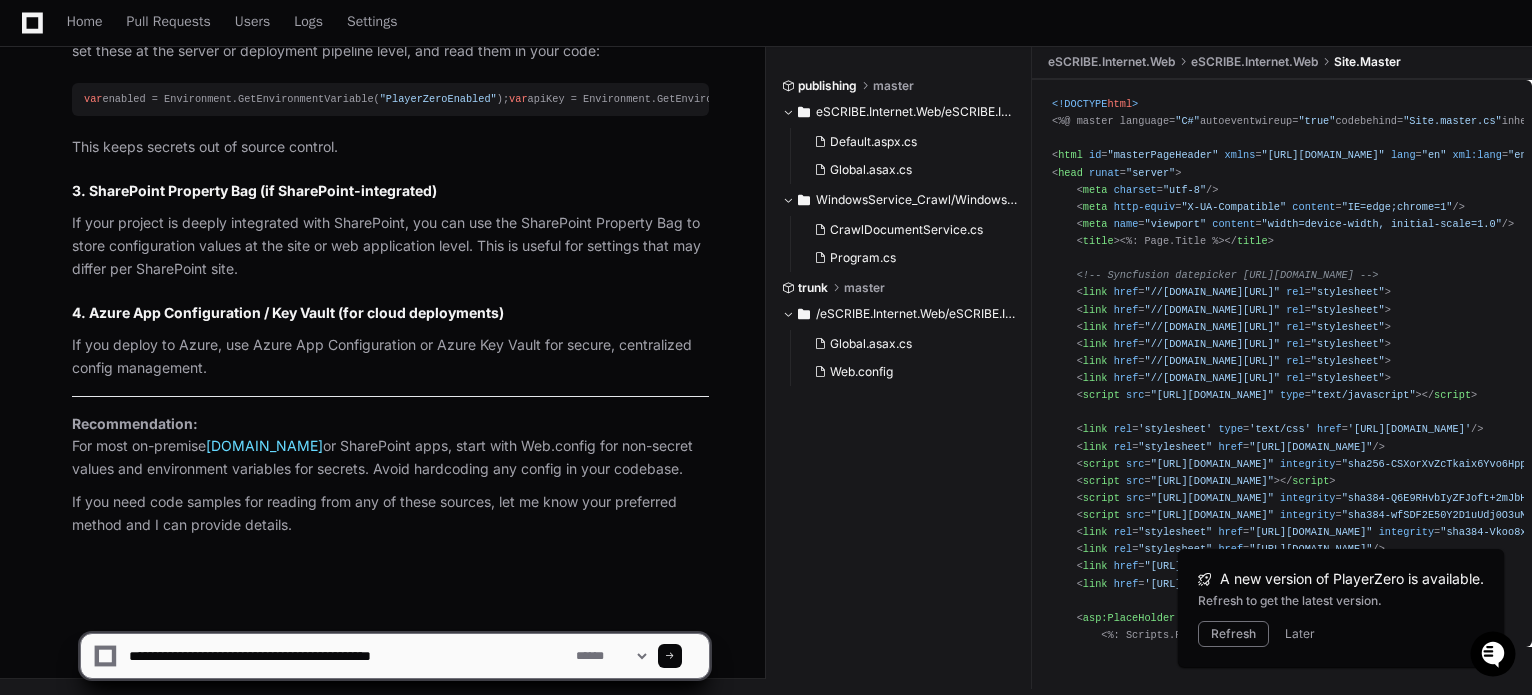 scroll, scrollTop: 9116, scrollLeft: 0, axis: vertical 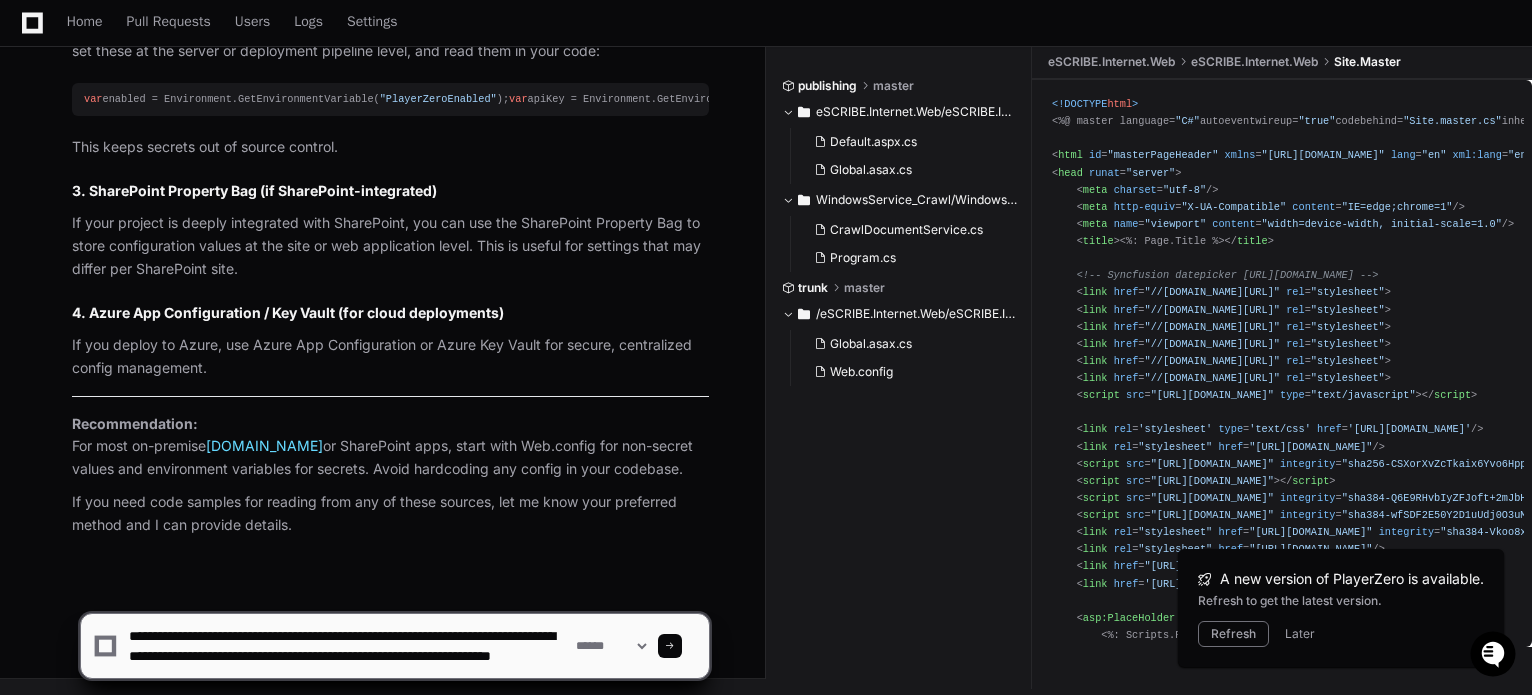 type on "**********" 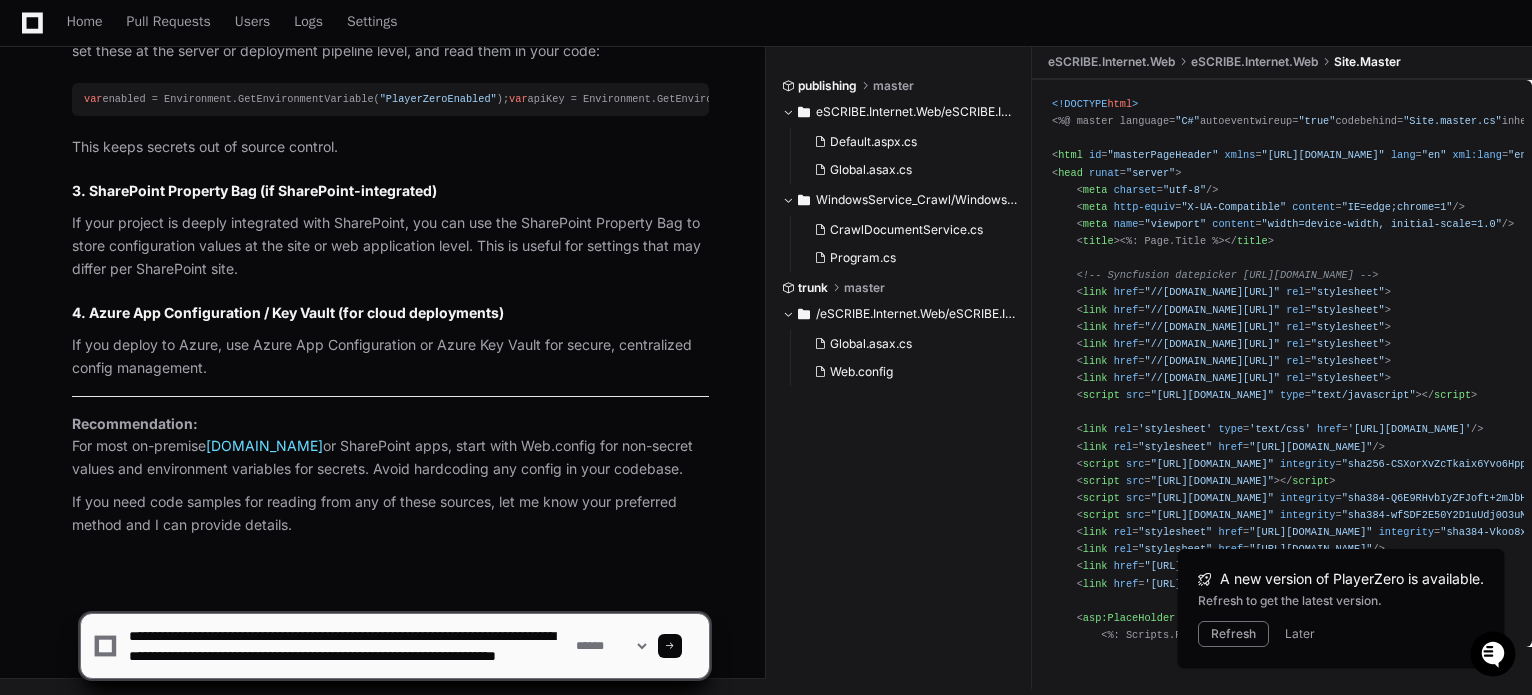 type 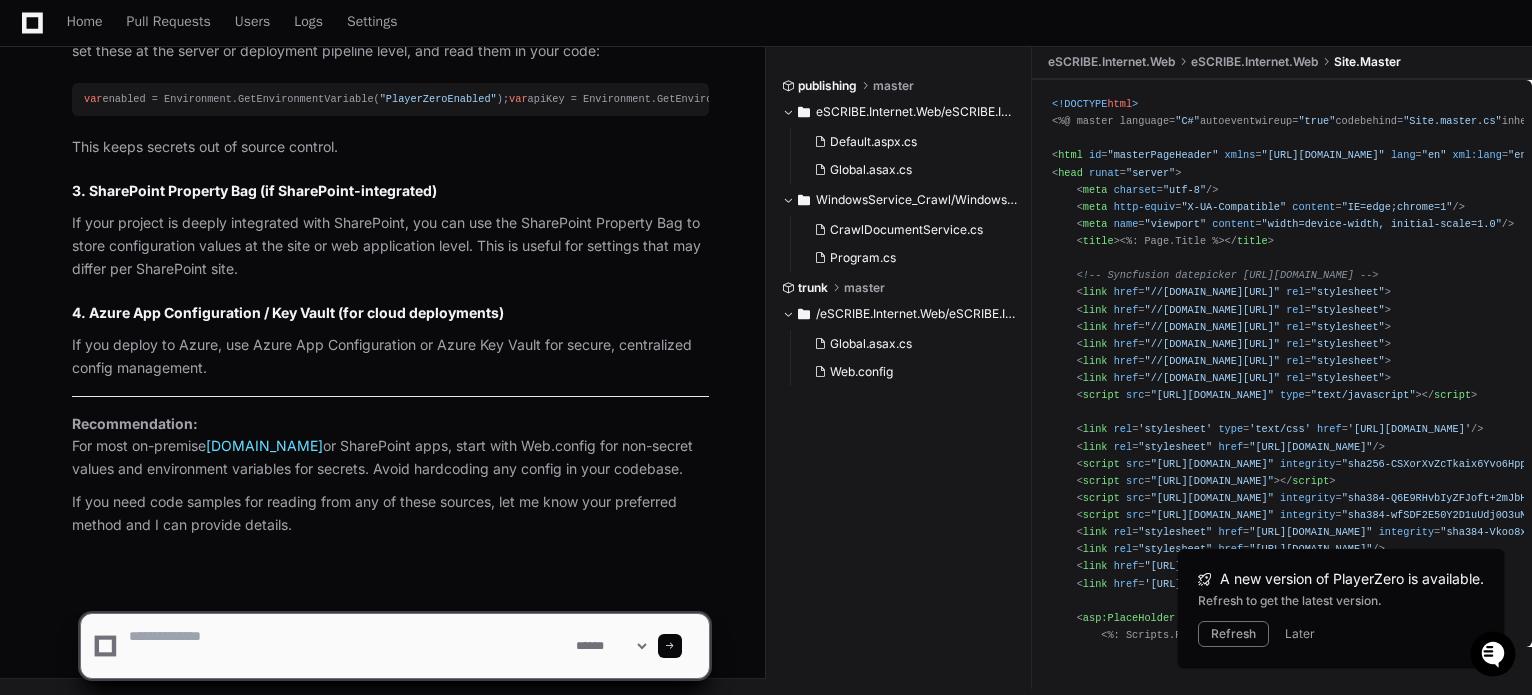 scroll, scrollTop: 0, scrollLeft: 0, axis: both 